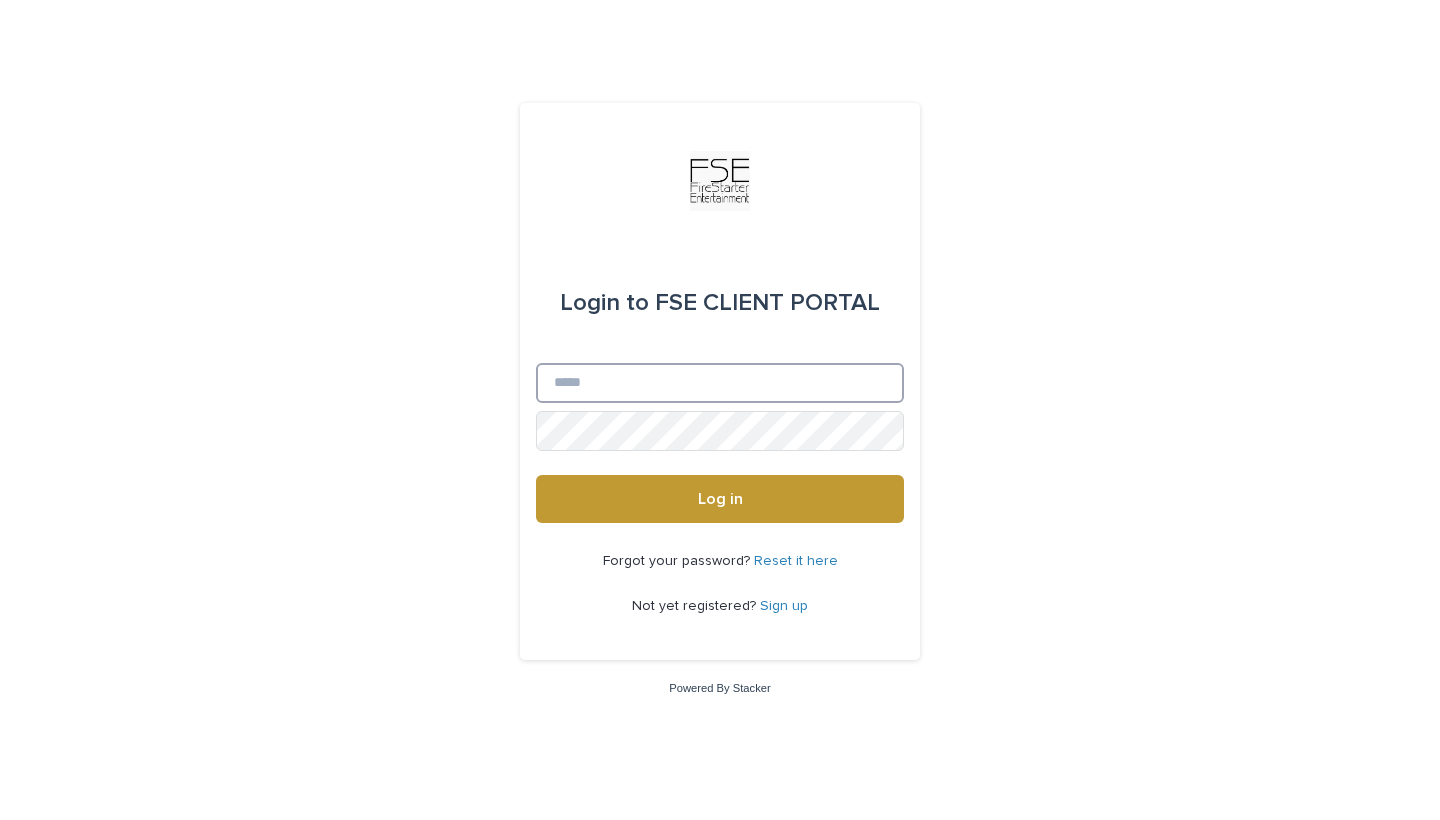 scroll, scrollTop: 0, scrollLeft: 0, axis: both 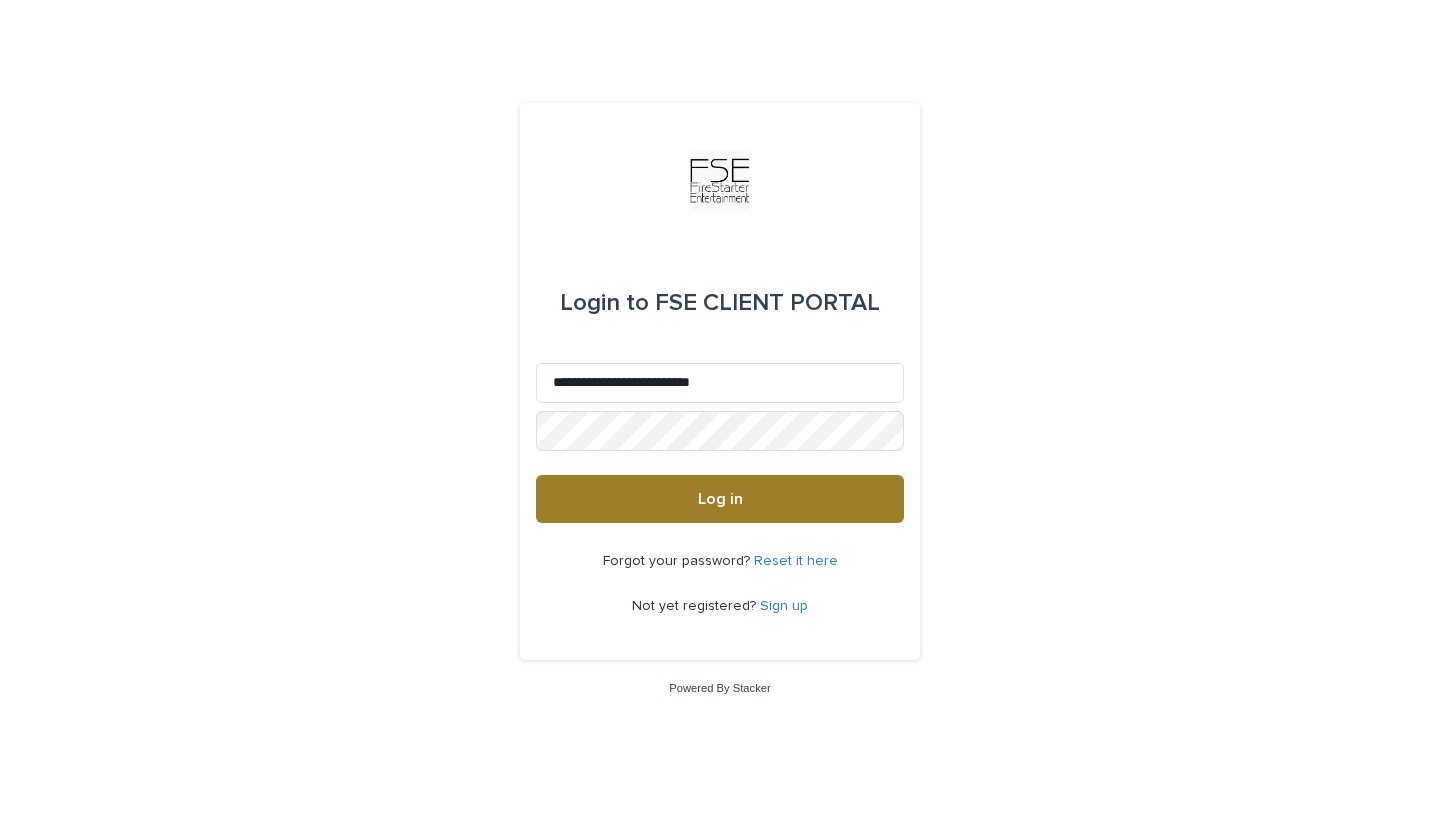 click on "Log in" at bounding box center [720, 499] 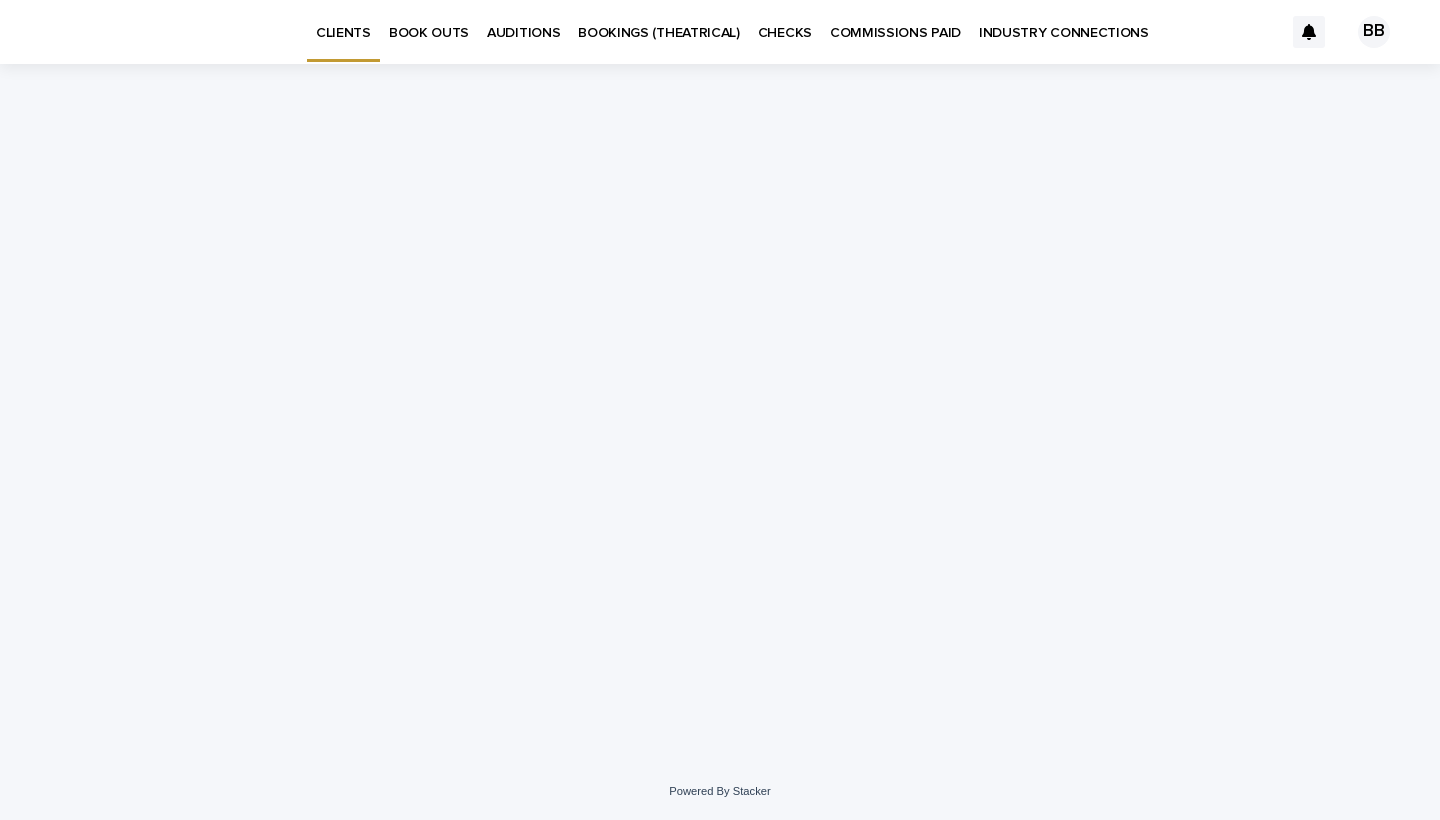 scroll, scrollTop: 0, scrollLeft: 0, axis: both 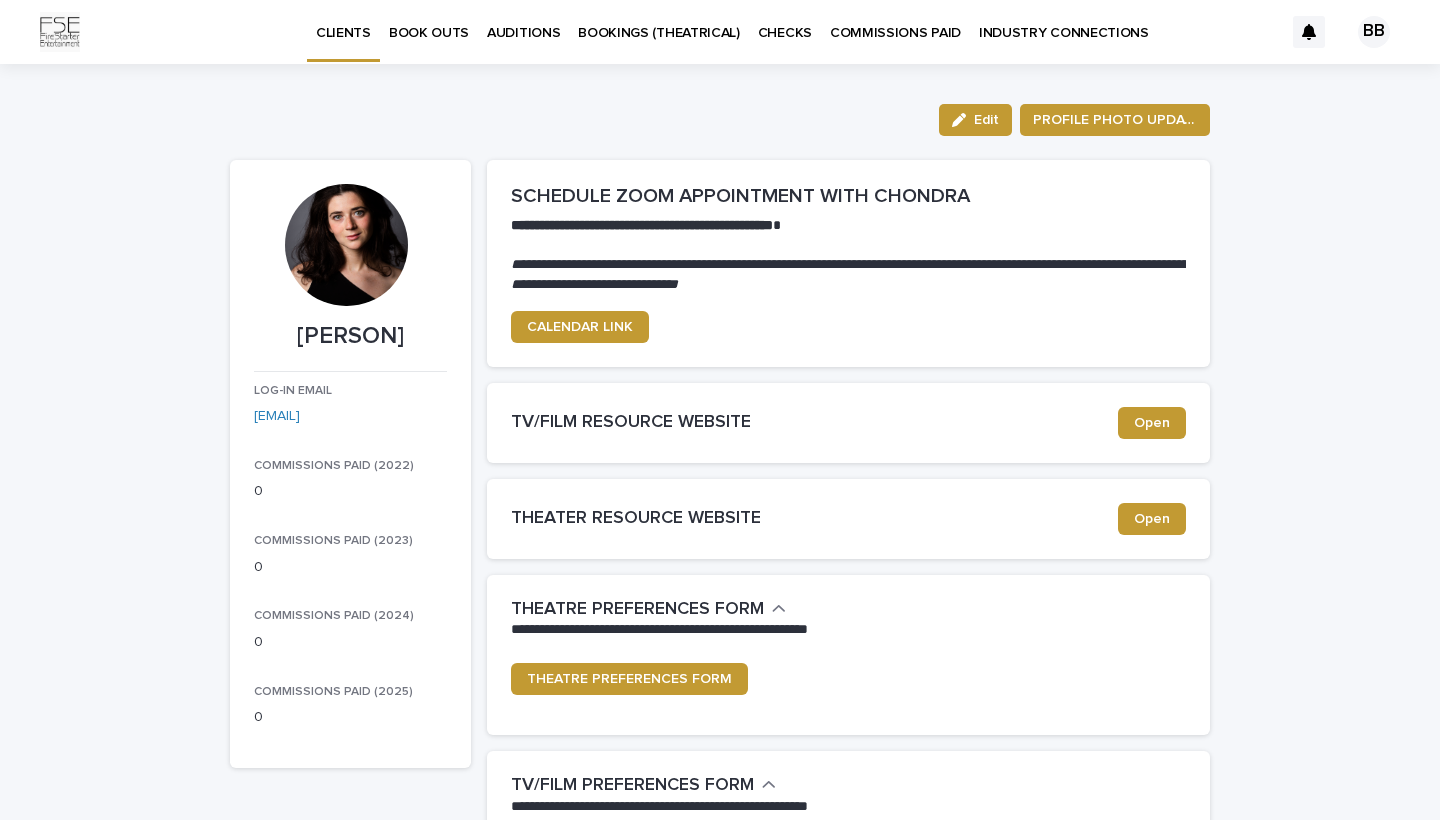 click on "BOOK OUTS" at bounding box center [429, 21] 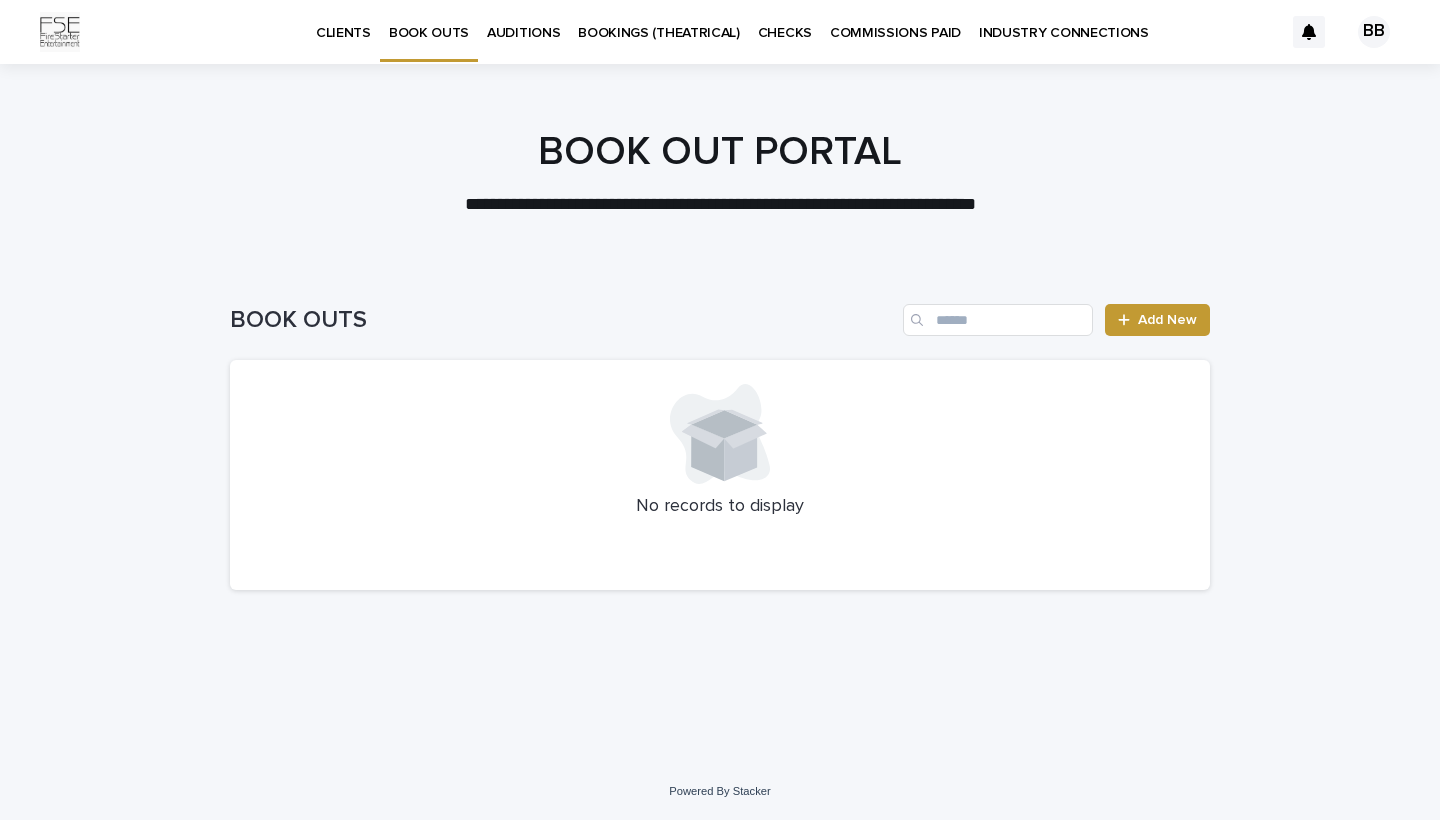 click on "INDUSTRY CONNECTIONS" at bounding box center (1064, 21) 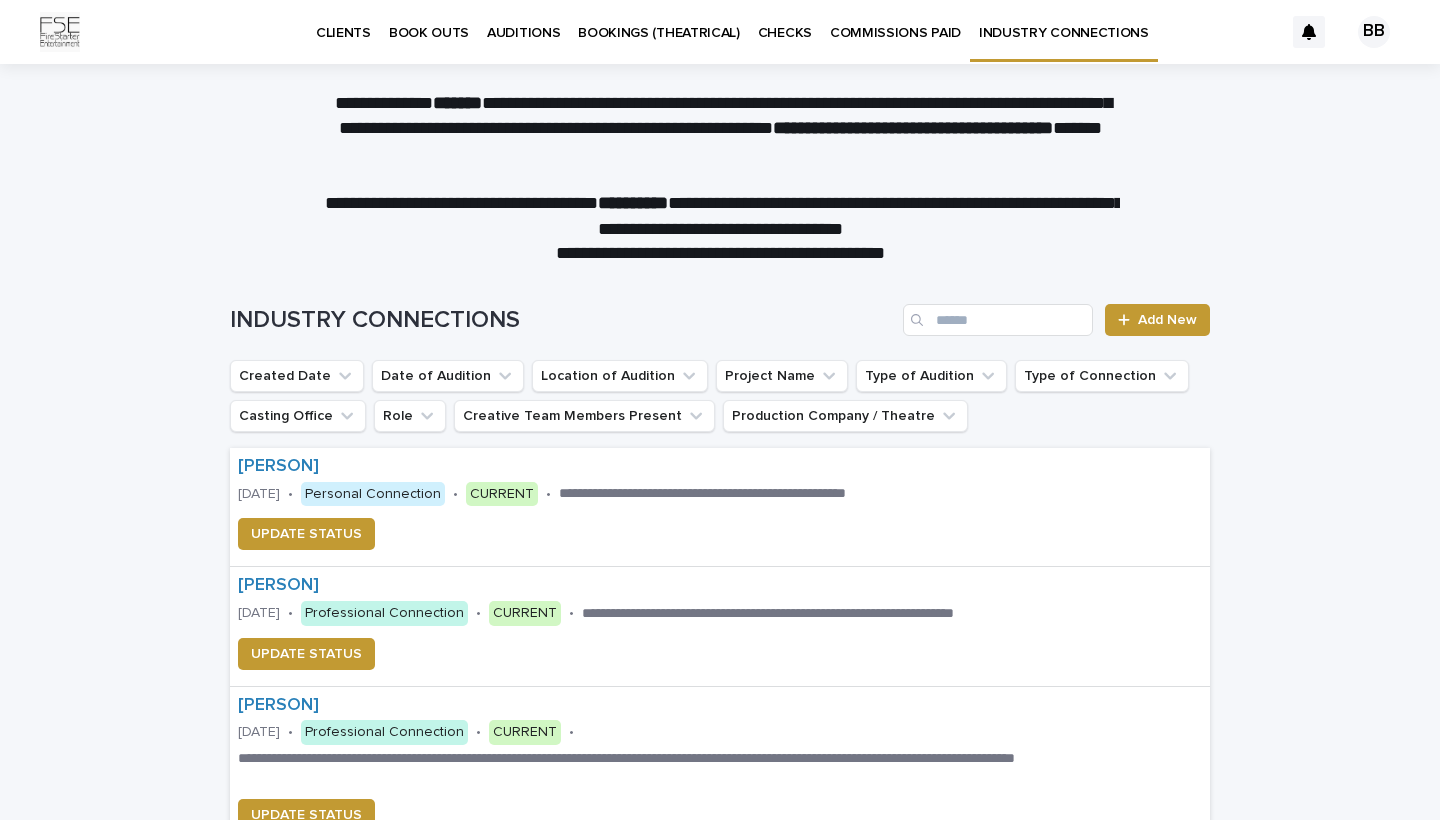 scroll, scrollTop: 0, scrollLeft: 0, axis: both 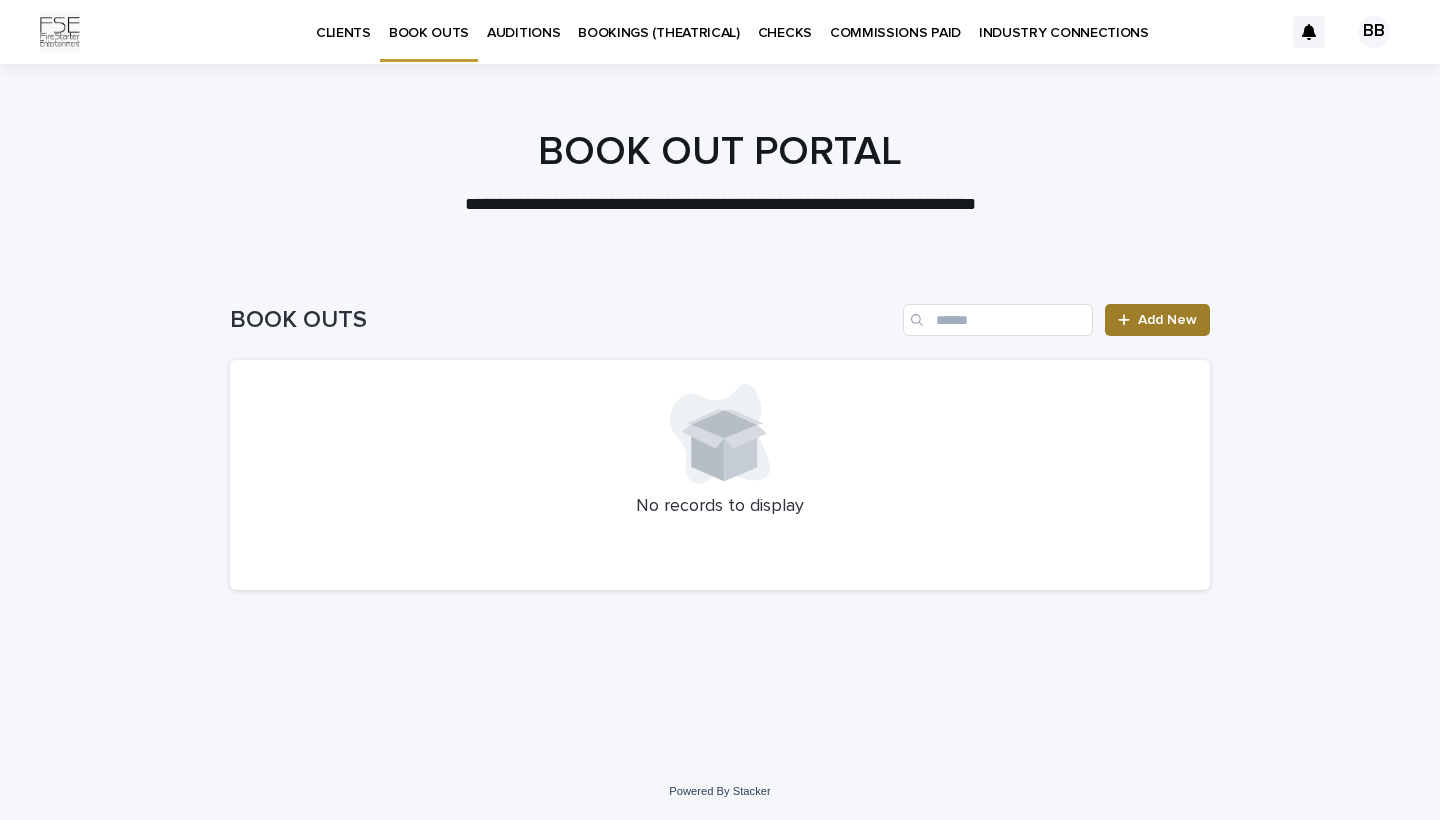 click on "Add New" at bounding box center (1167, 320) 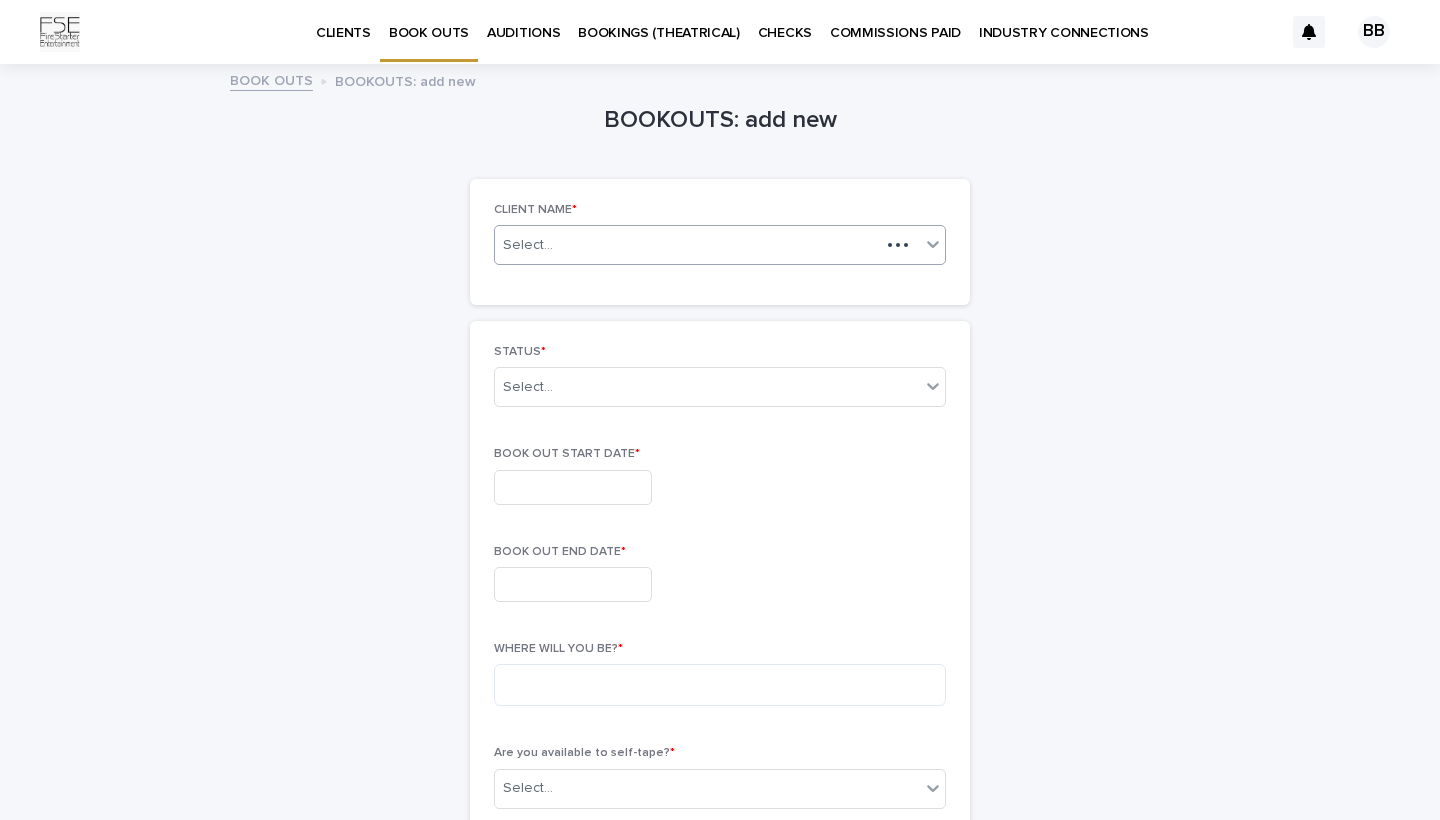 click on "Select..." at bounding box center [720, 245] 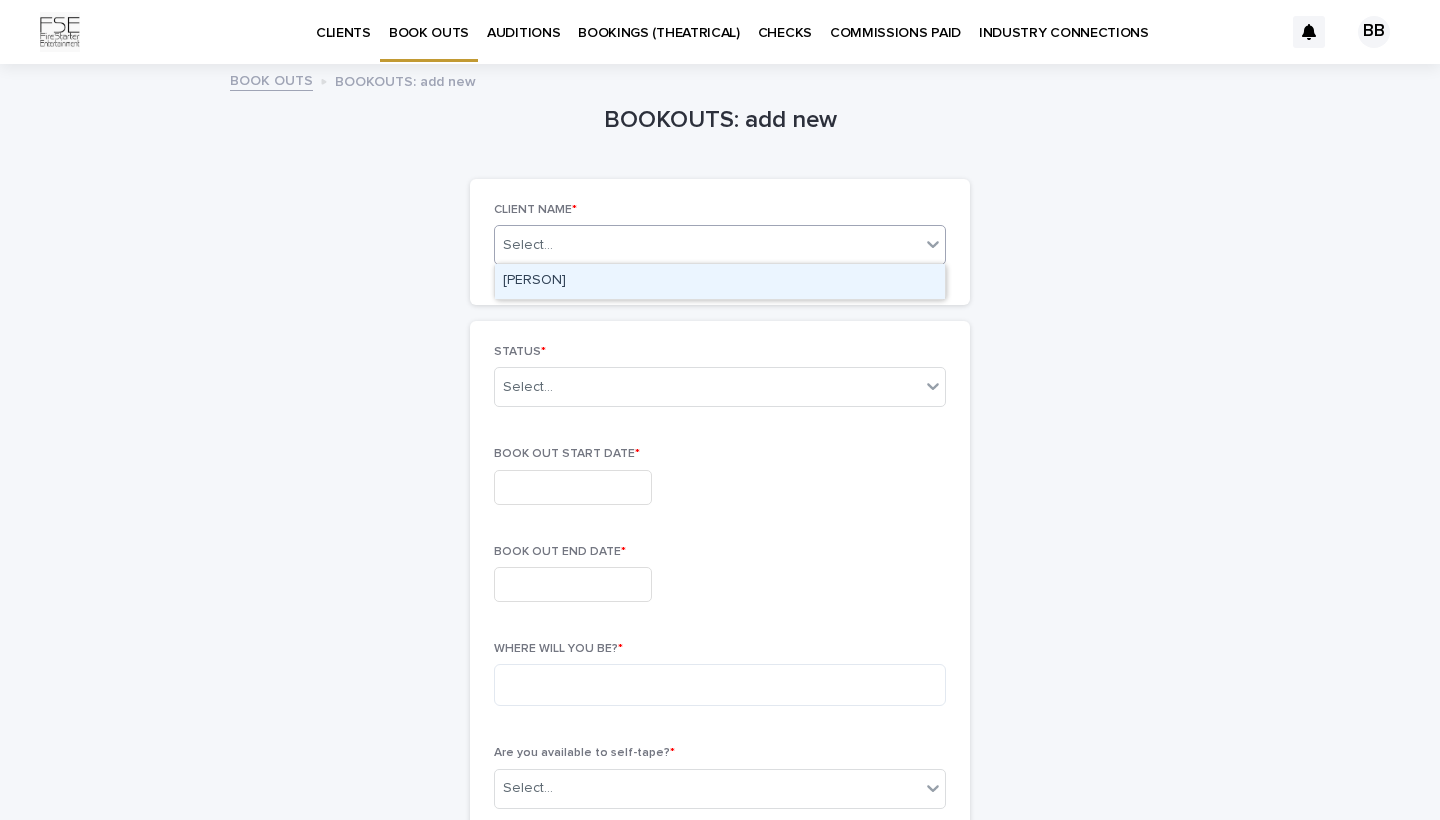 click on "[PERSON]" at bounding box center [720, 281] 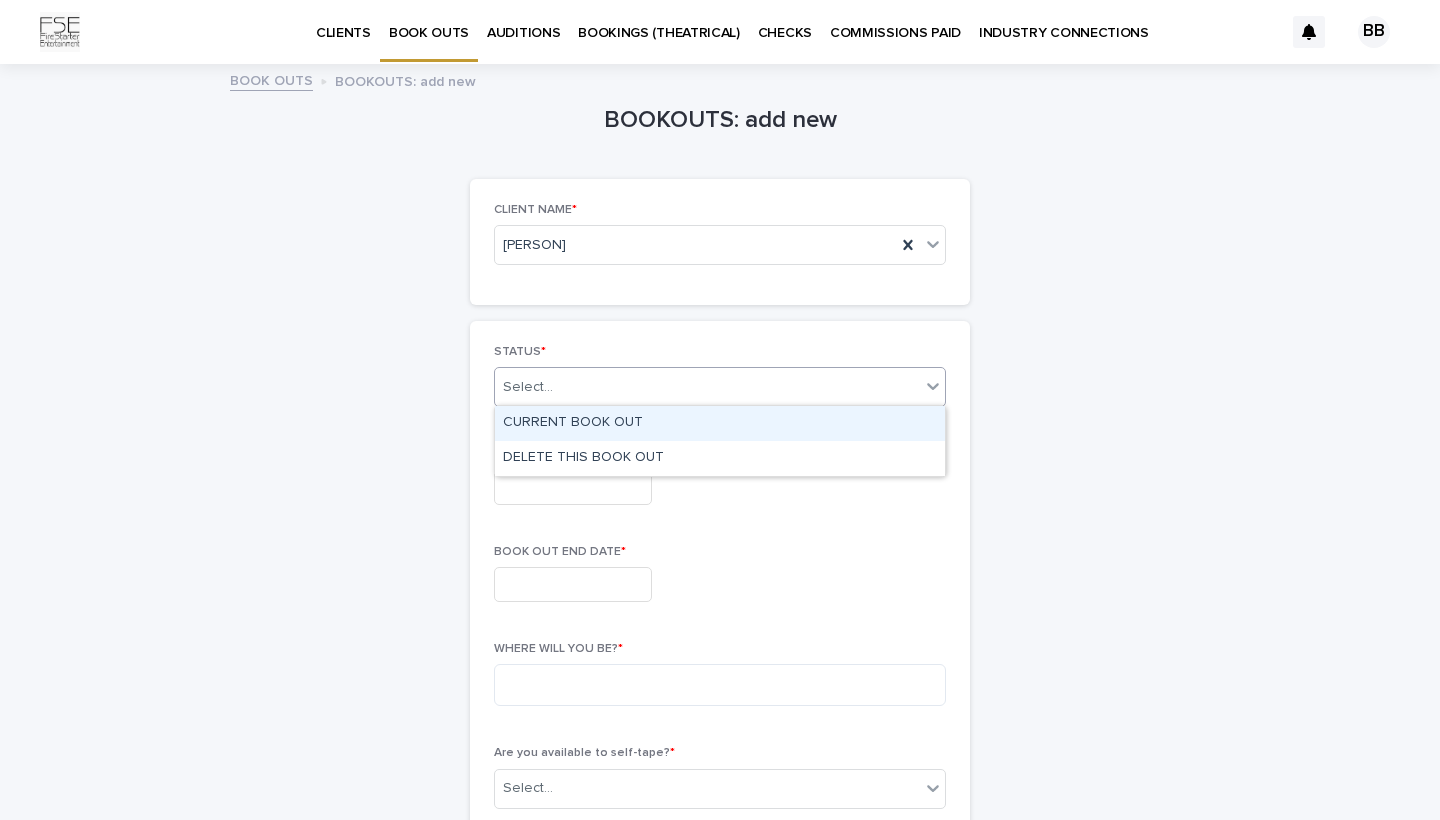 click on "Select..." at bounding box center (707, 387) 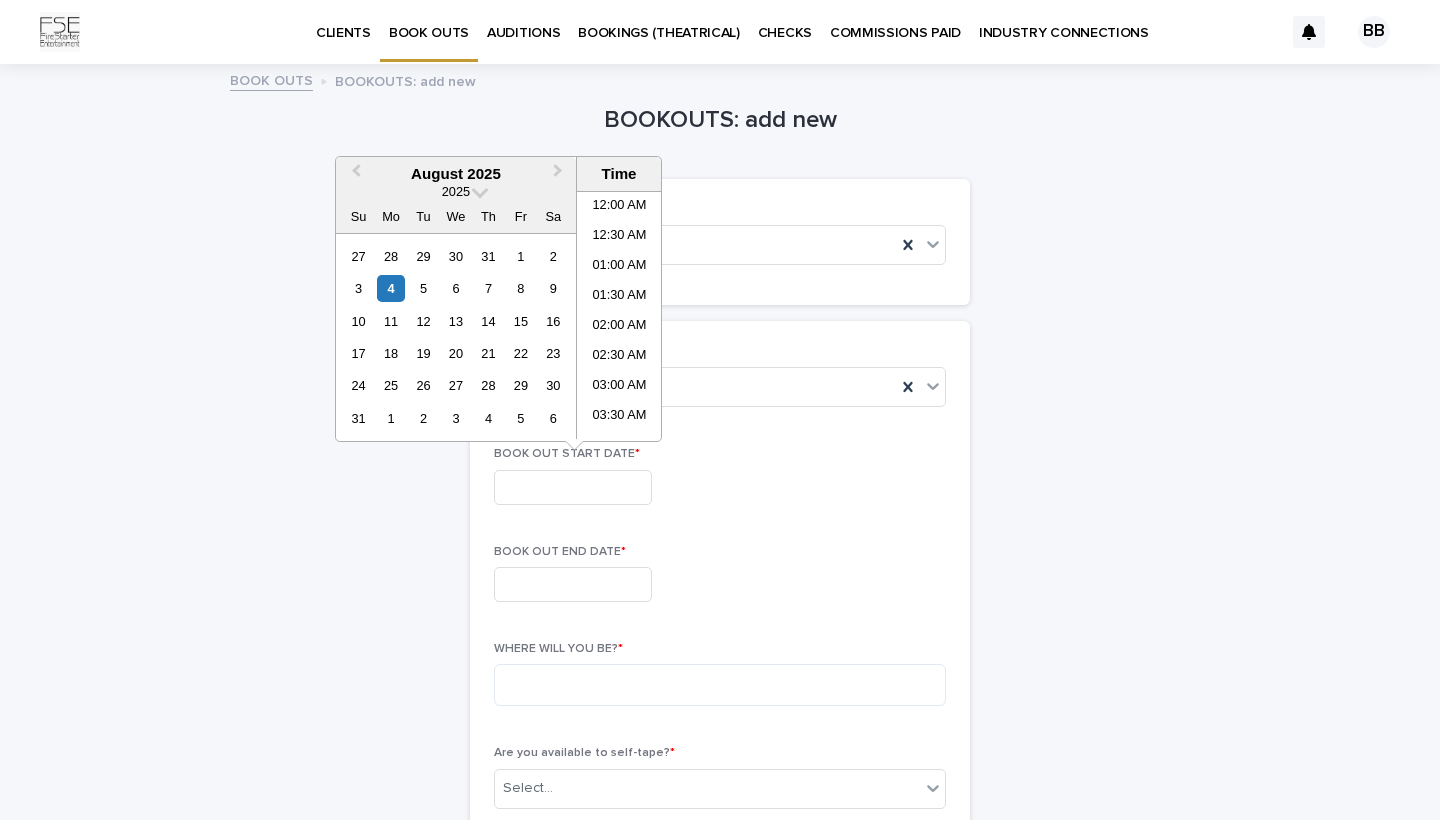 click at bounding box center (573, 487) 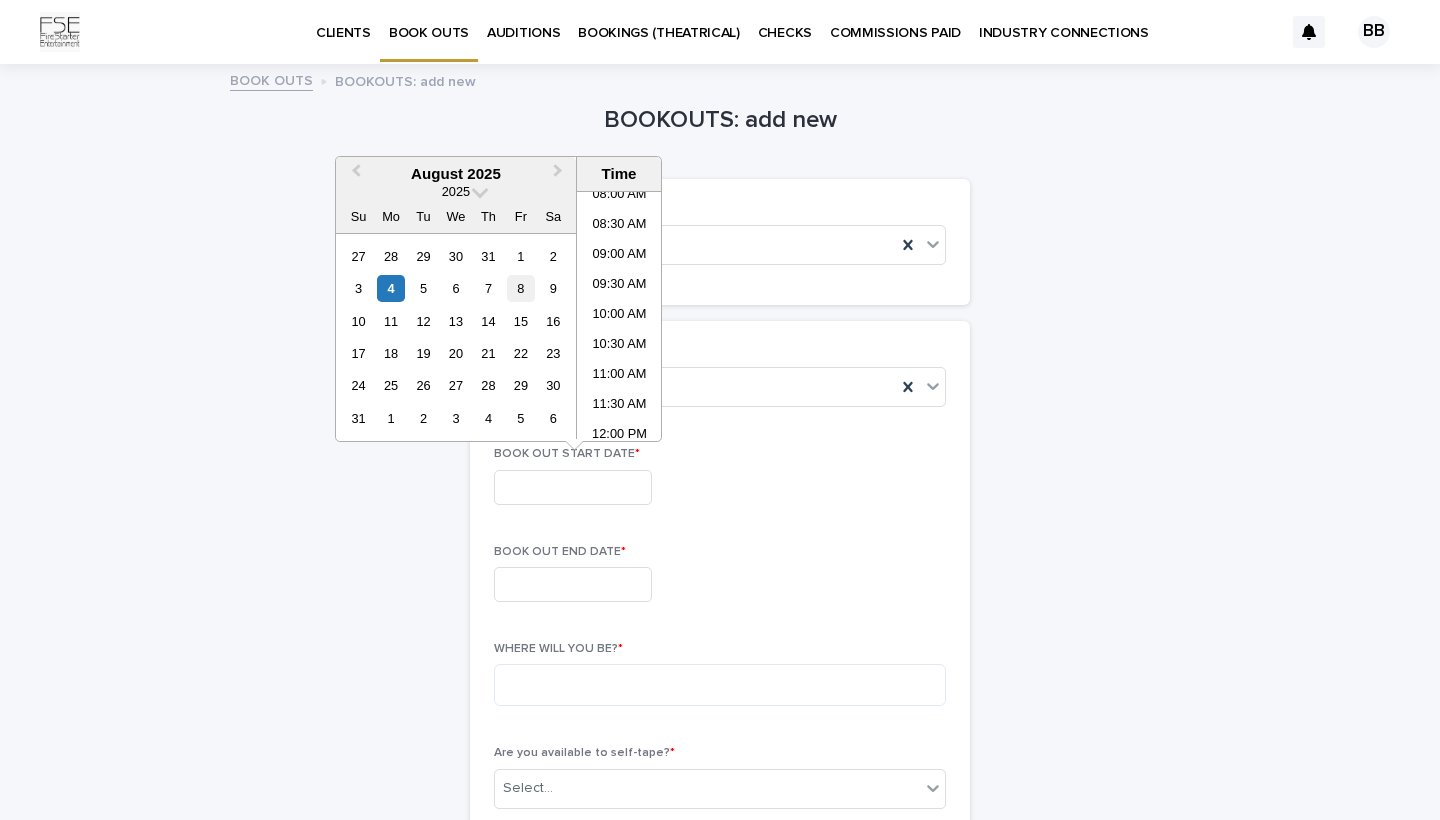 click on "8" at bounding box center (520, 288) 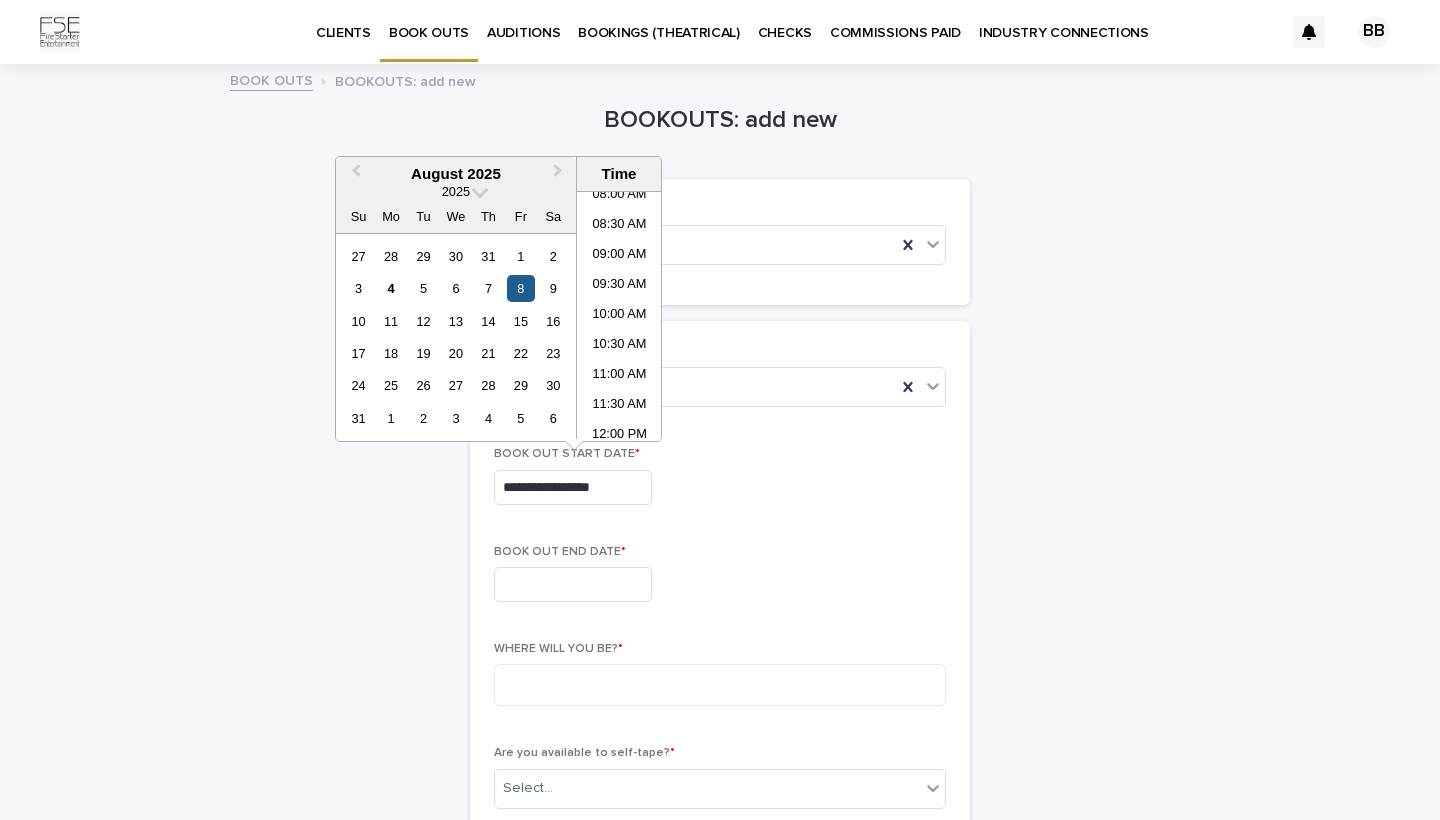 type on "**********" 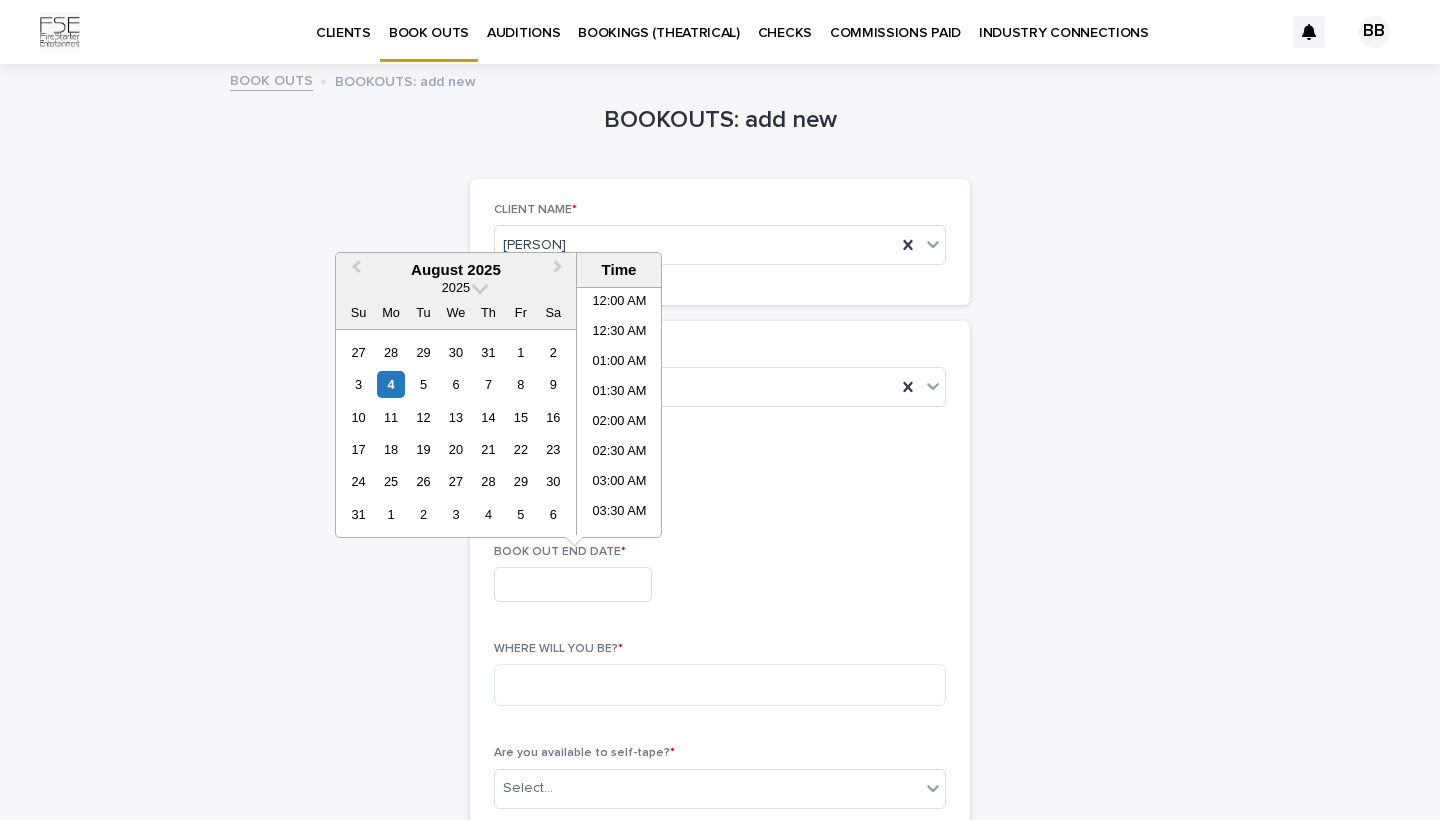 click at bounding box center (573, 584) 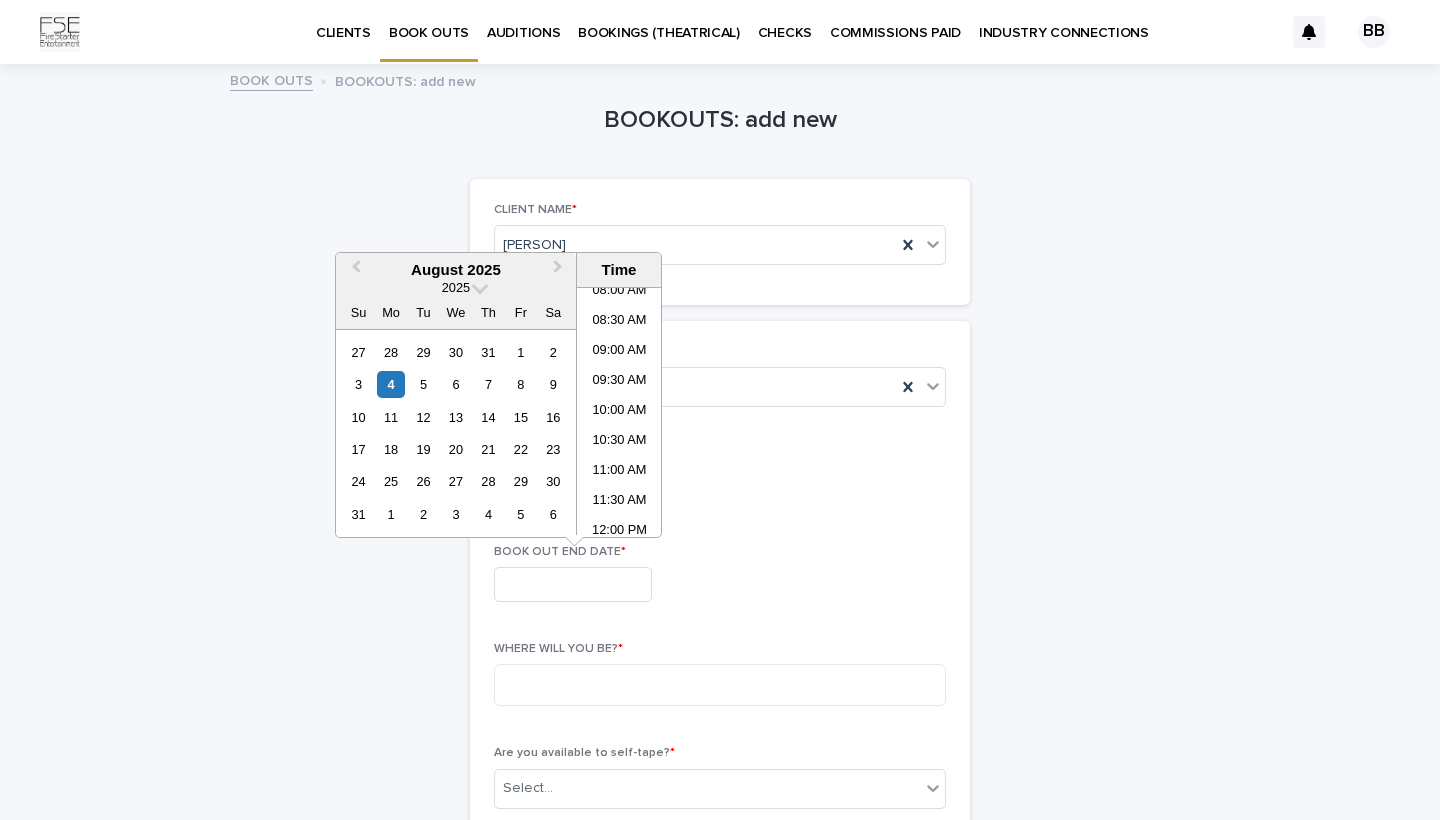 click on "10 11 12 13 14 15 16" at bounding box center (455, 417) 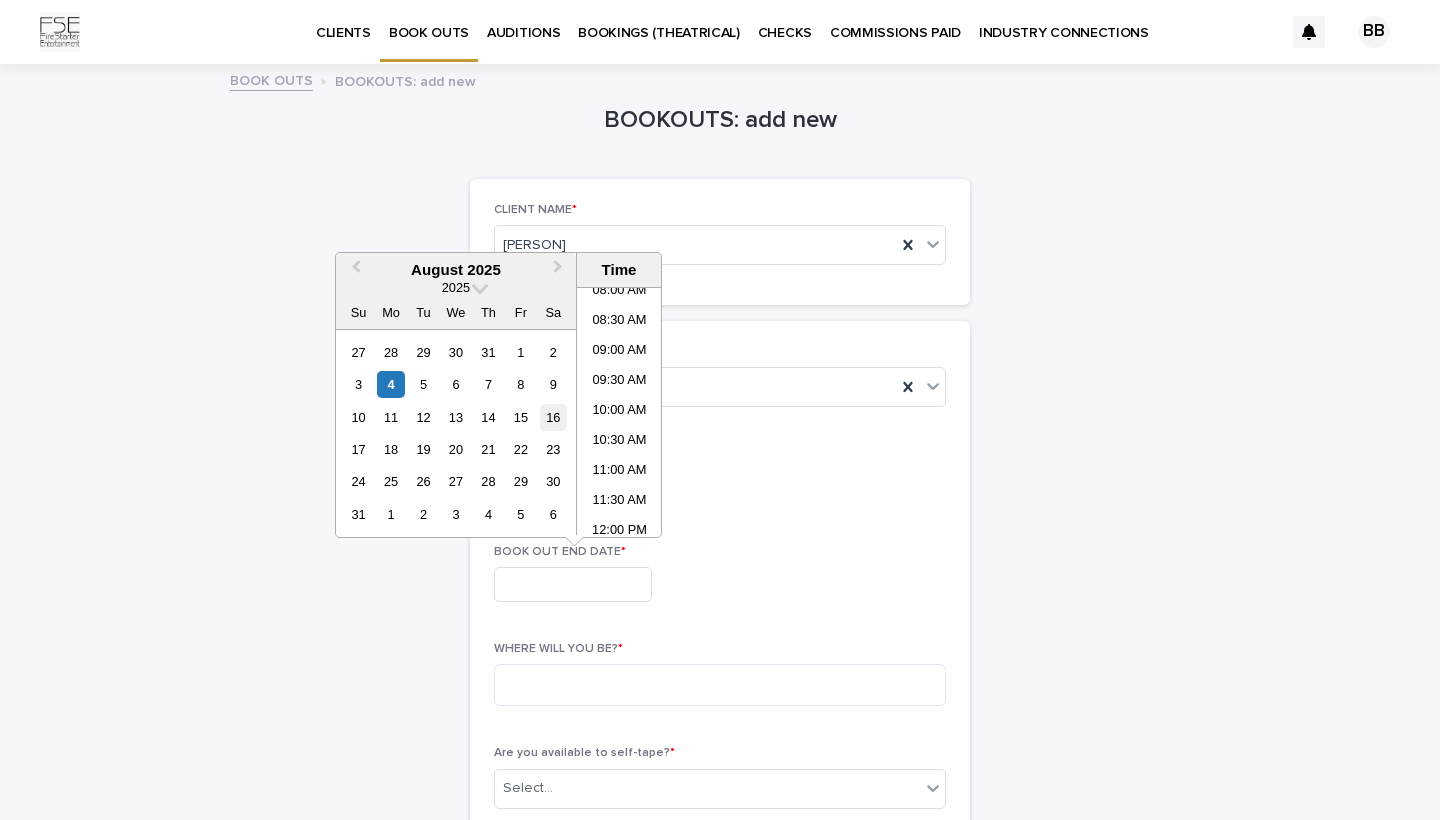 click on "16" at bounding box center [553, 417] 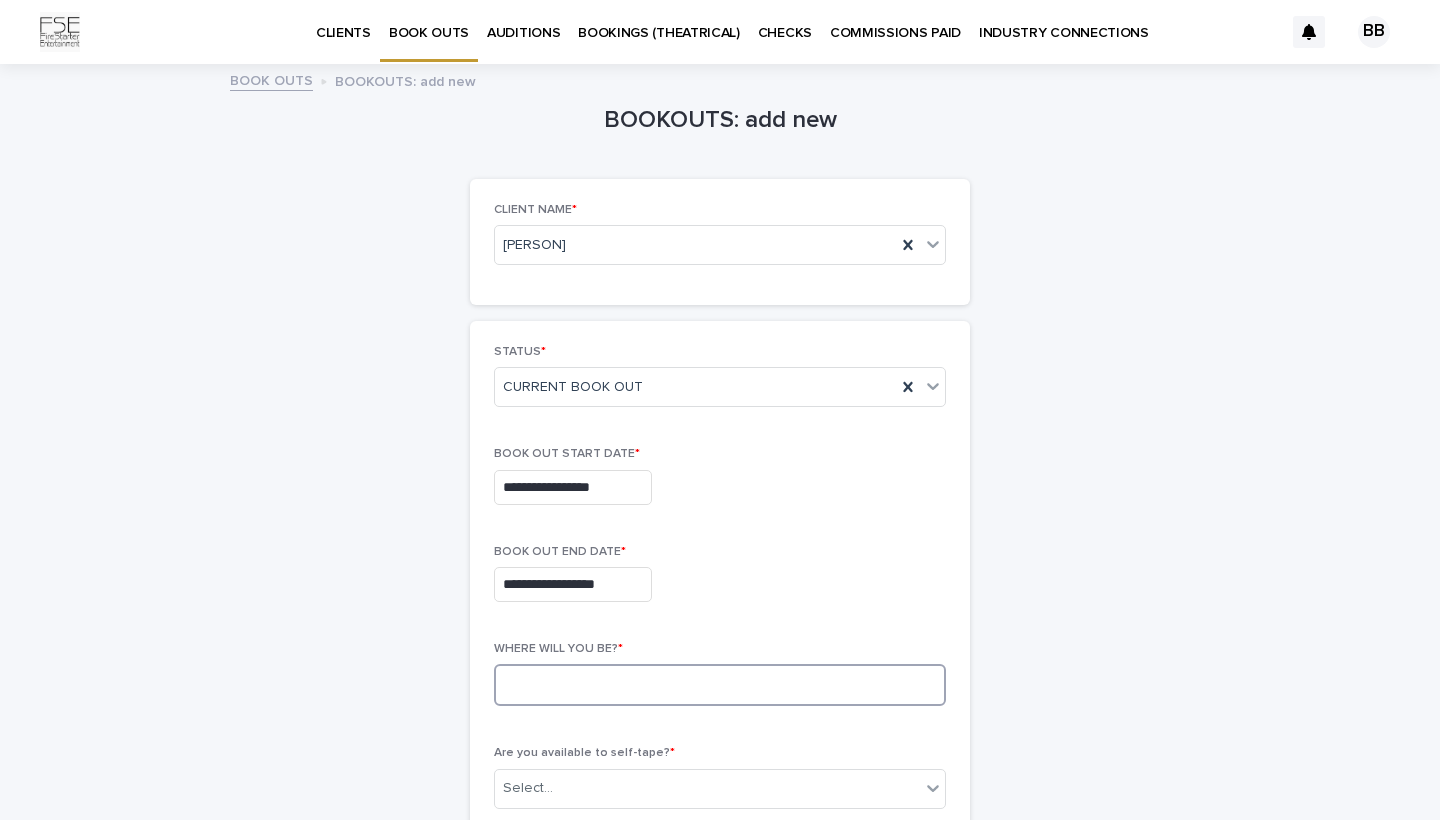 click at bounding box center (720, 685) 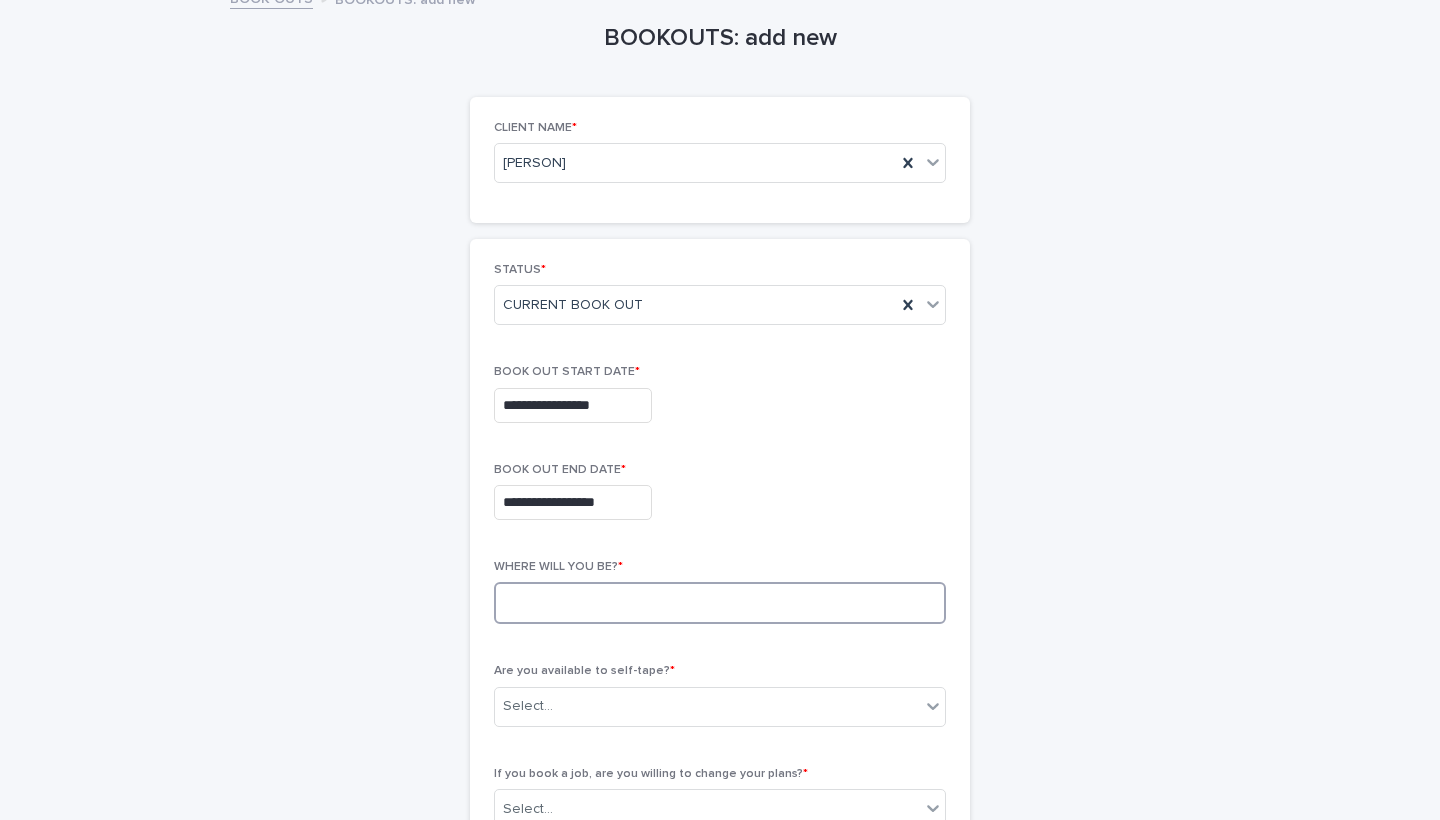 scroll, scrollTop: 83, scrollLeft: 0, axis: vertical 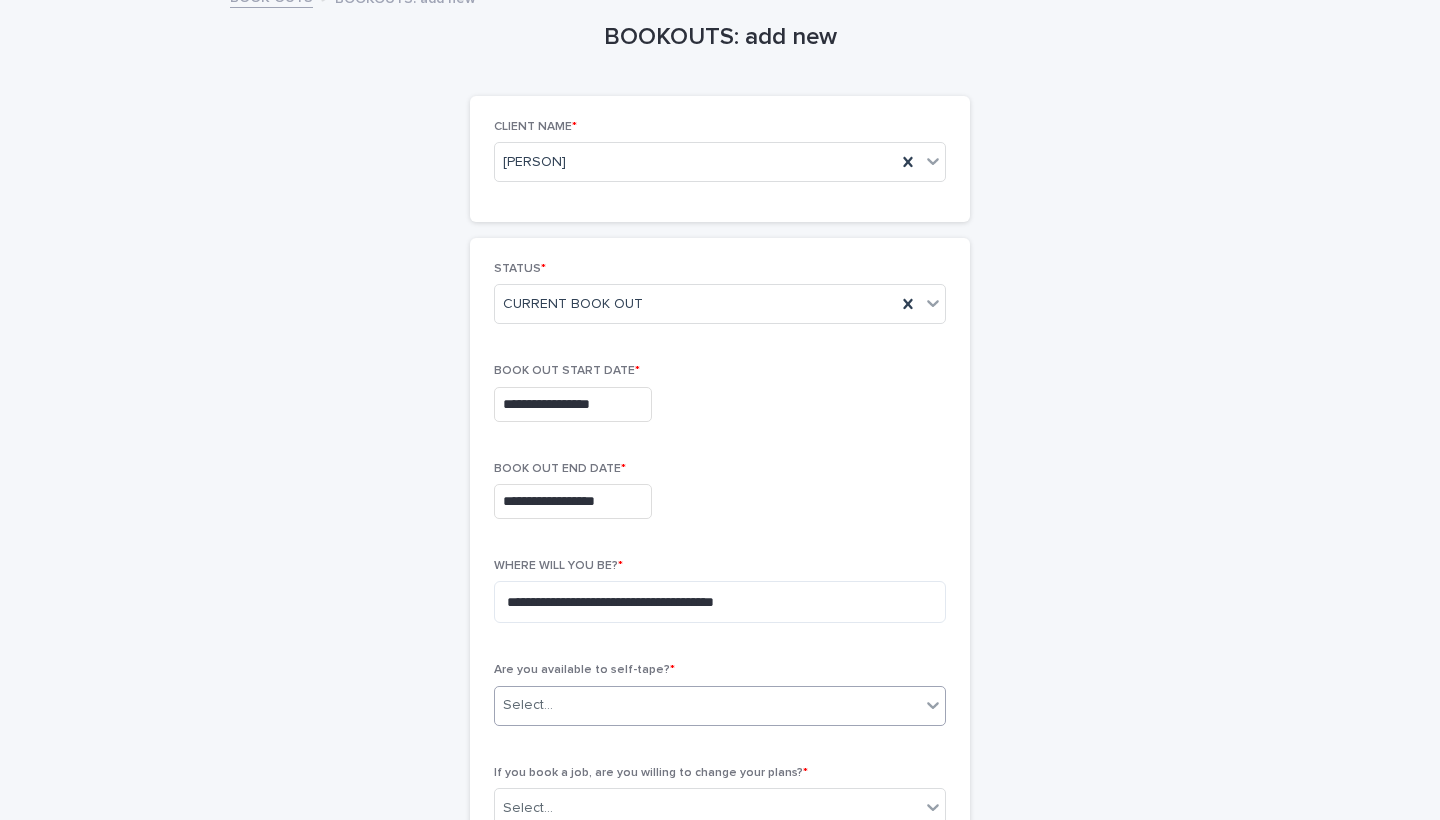 click on "Select..." at bounding box center [720, 706] 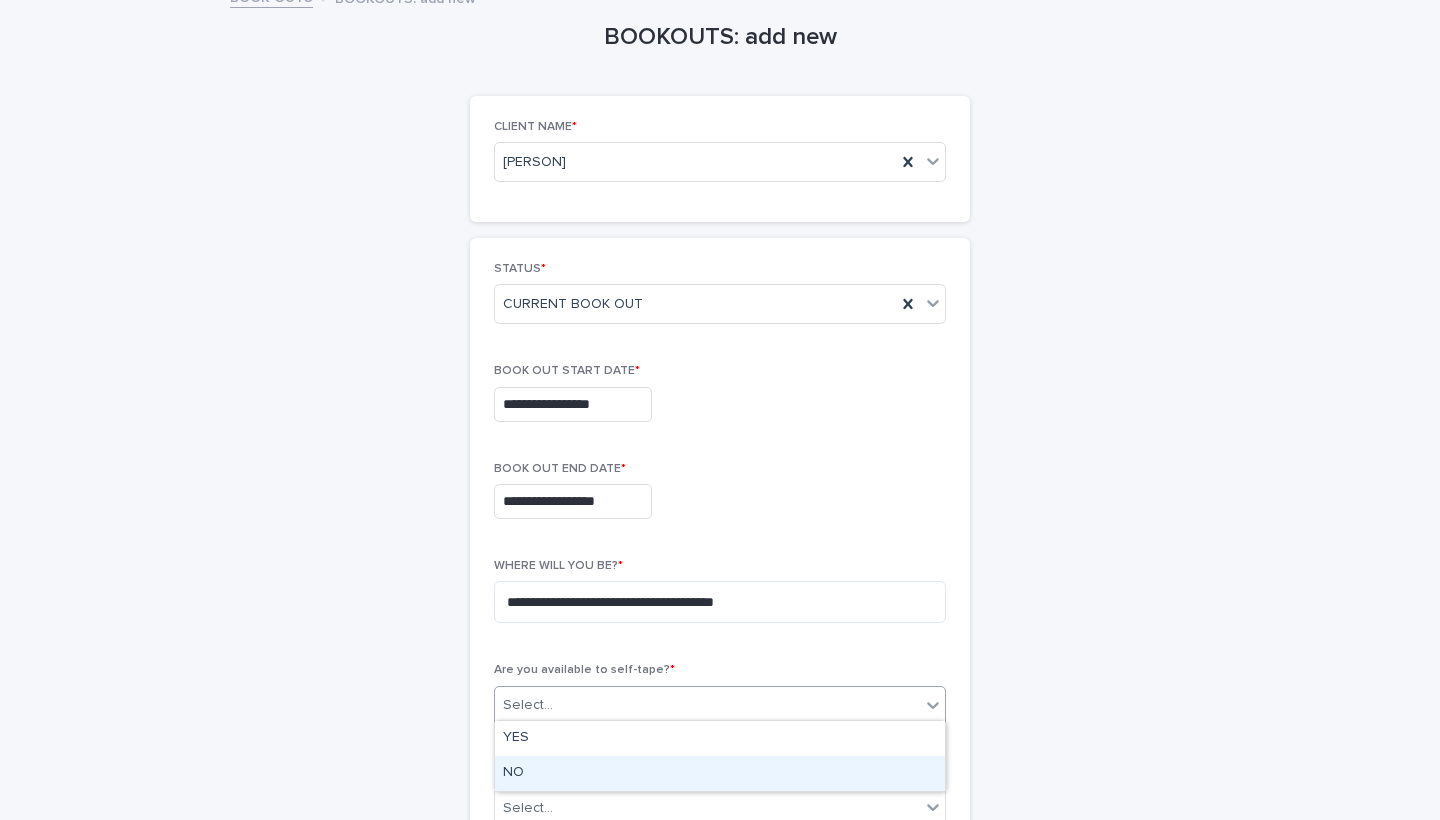 click on "NO" at bounding box center [720, 773] 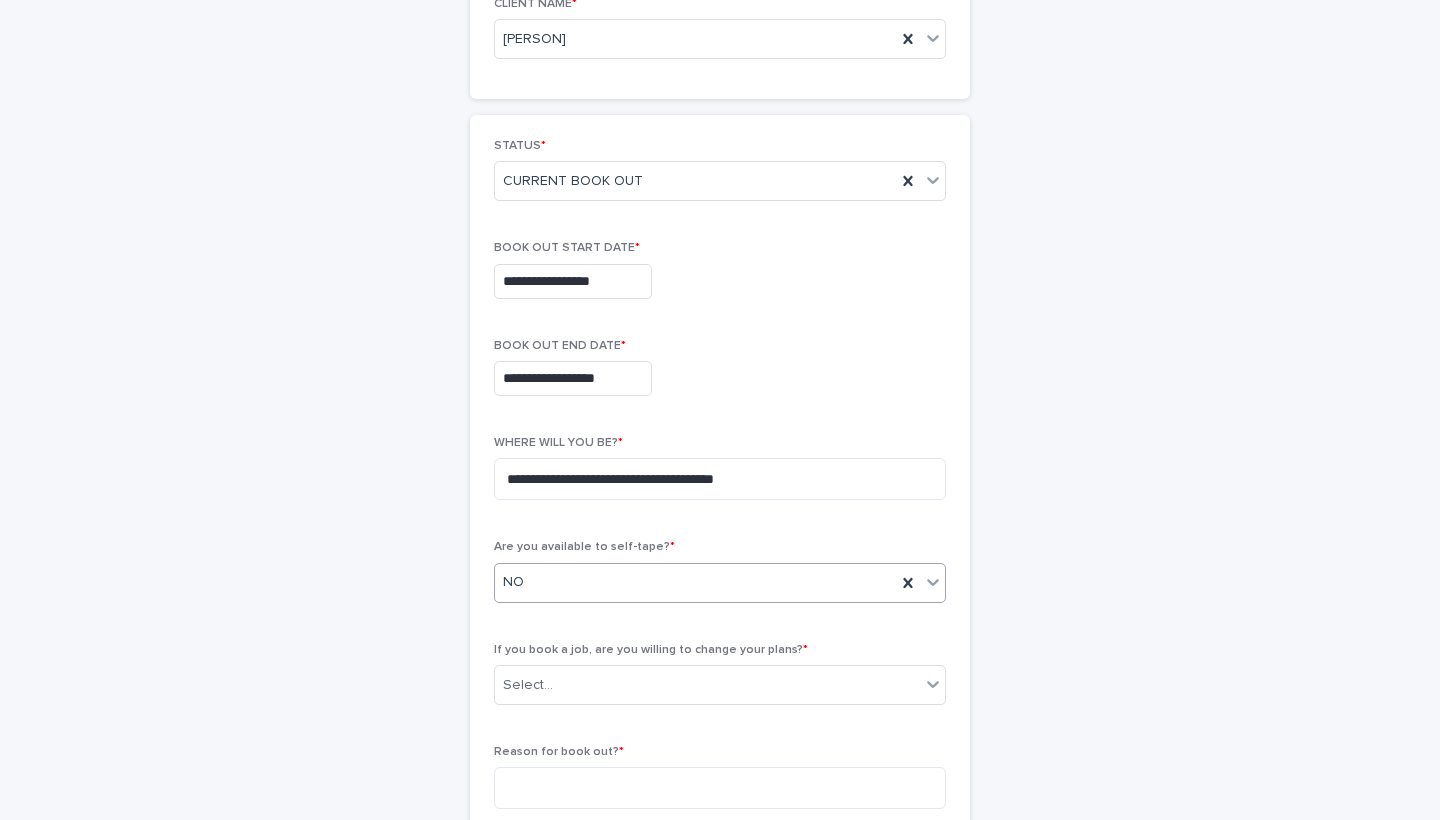 scroll, scrollTop: 232, scrollLeft: 0, axis: vertical 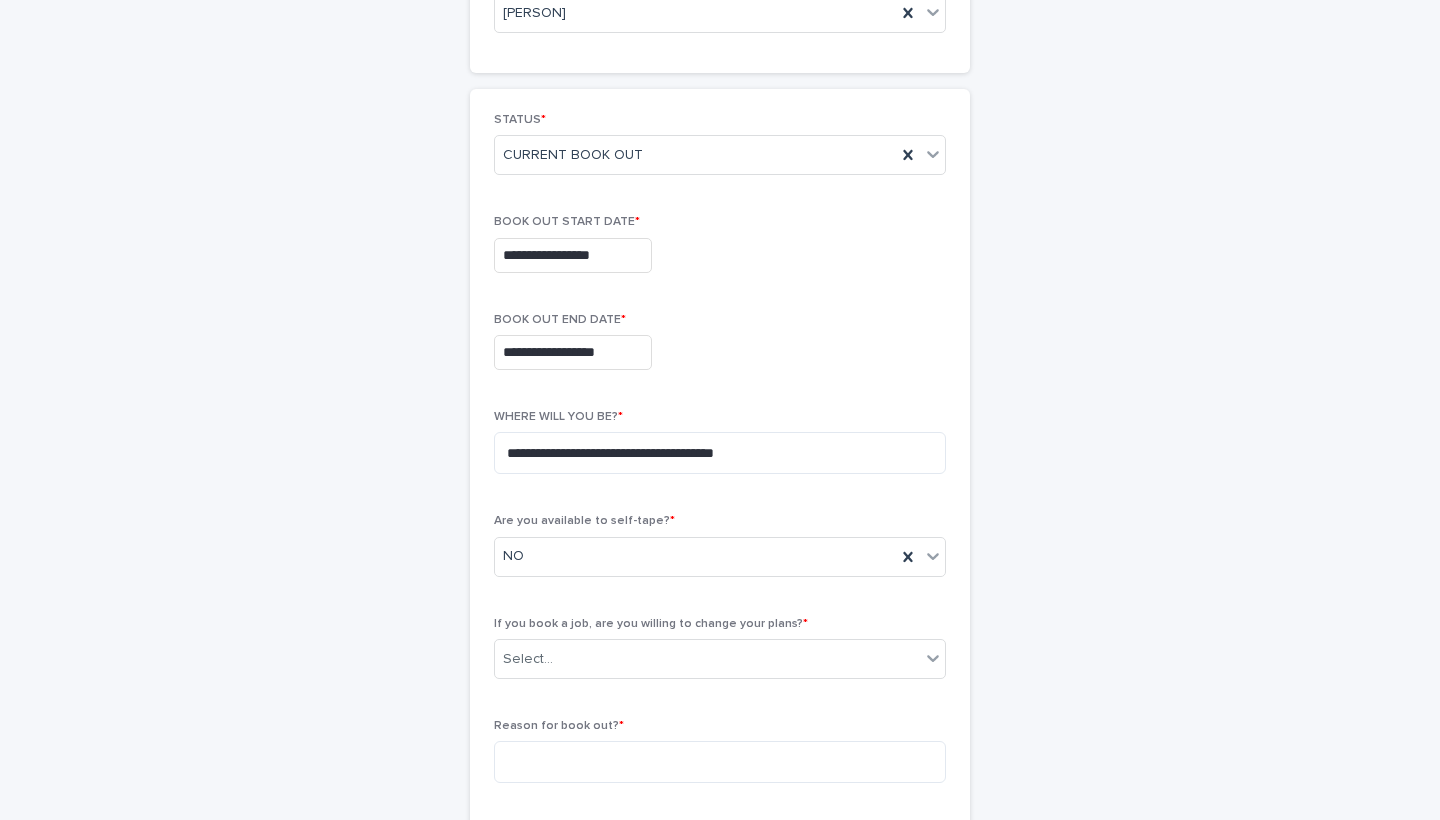 click on "If you book a job, are you willing to change your plans? * Select..." at bounding box center [720, 656] 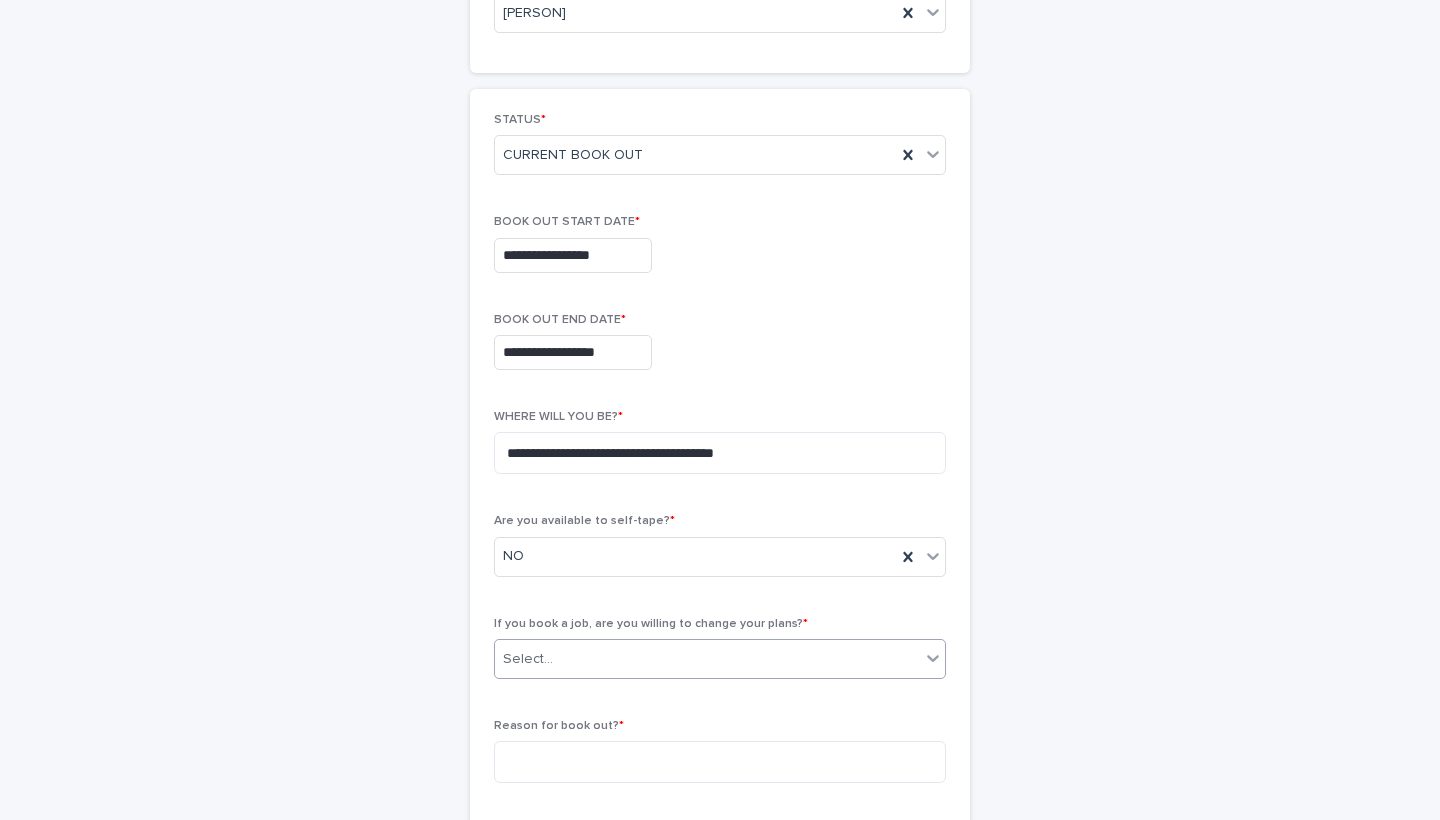 click on "Select..." at bounding box center (707, 659) 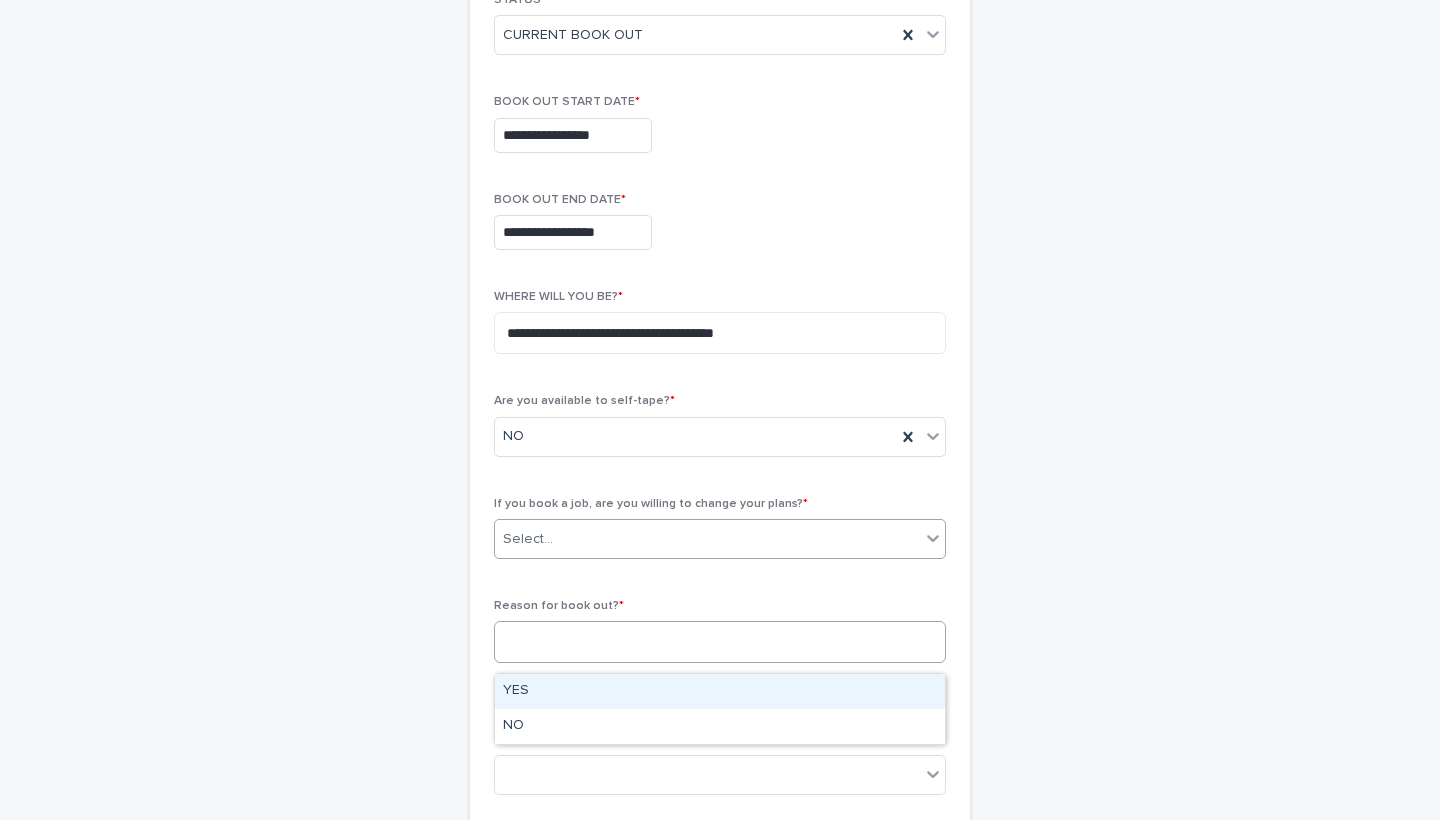 scroll, scrollTop: 358, scrollLeft: 0, axis: vertical 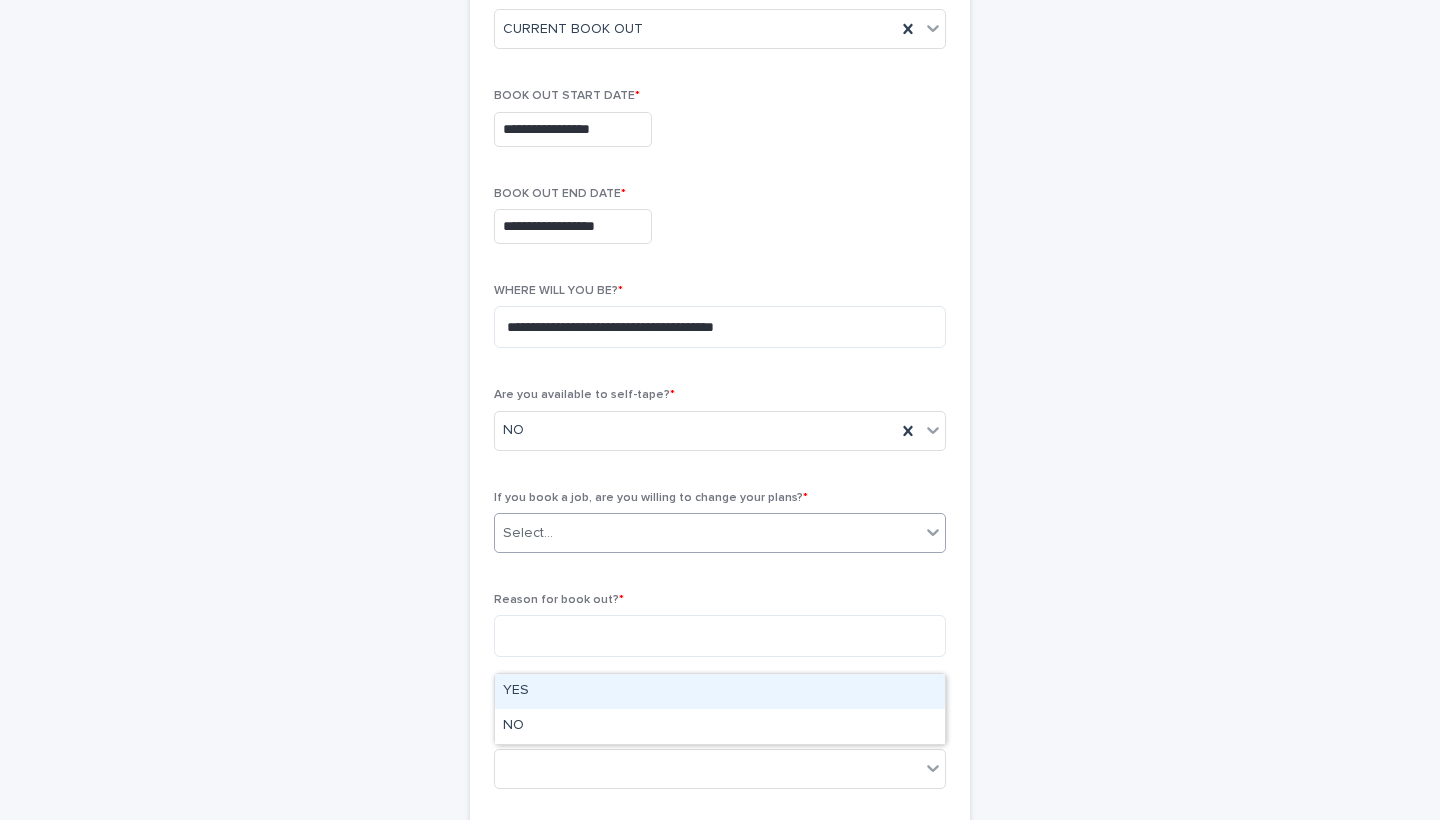 click on "YES" at bounding box center [720, 691] 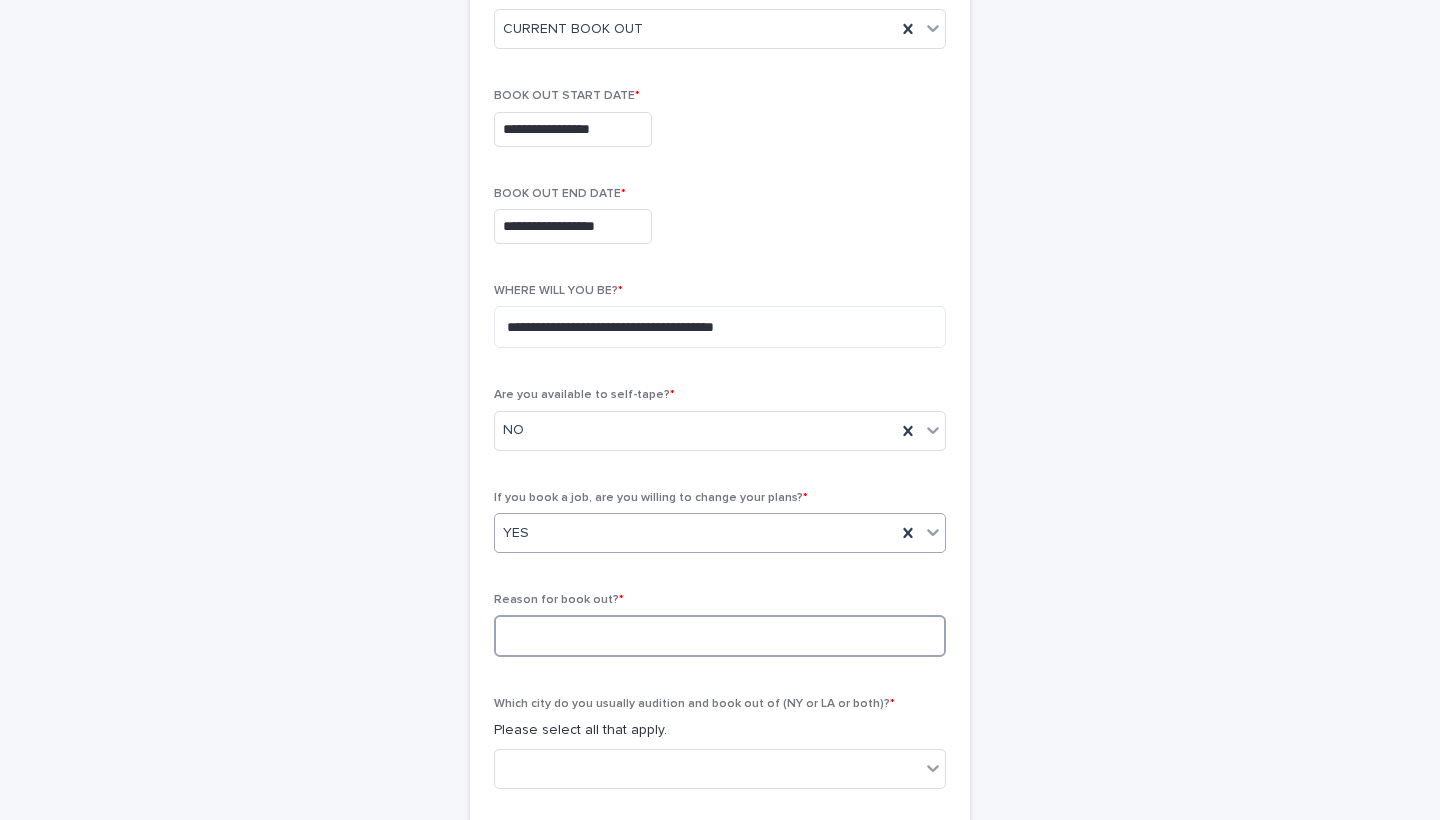 click at bounding box center [720, 636] 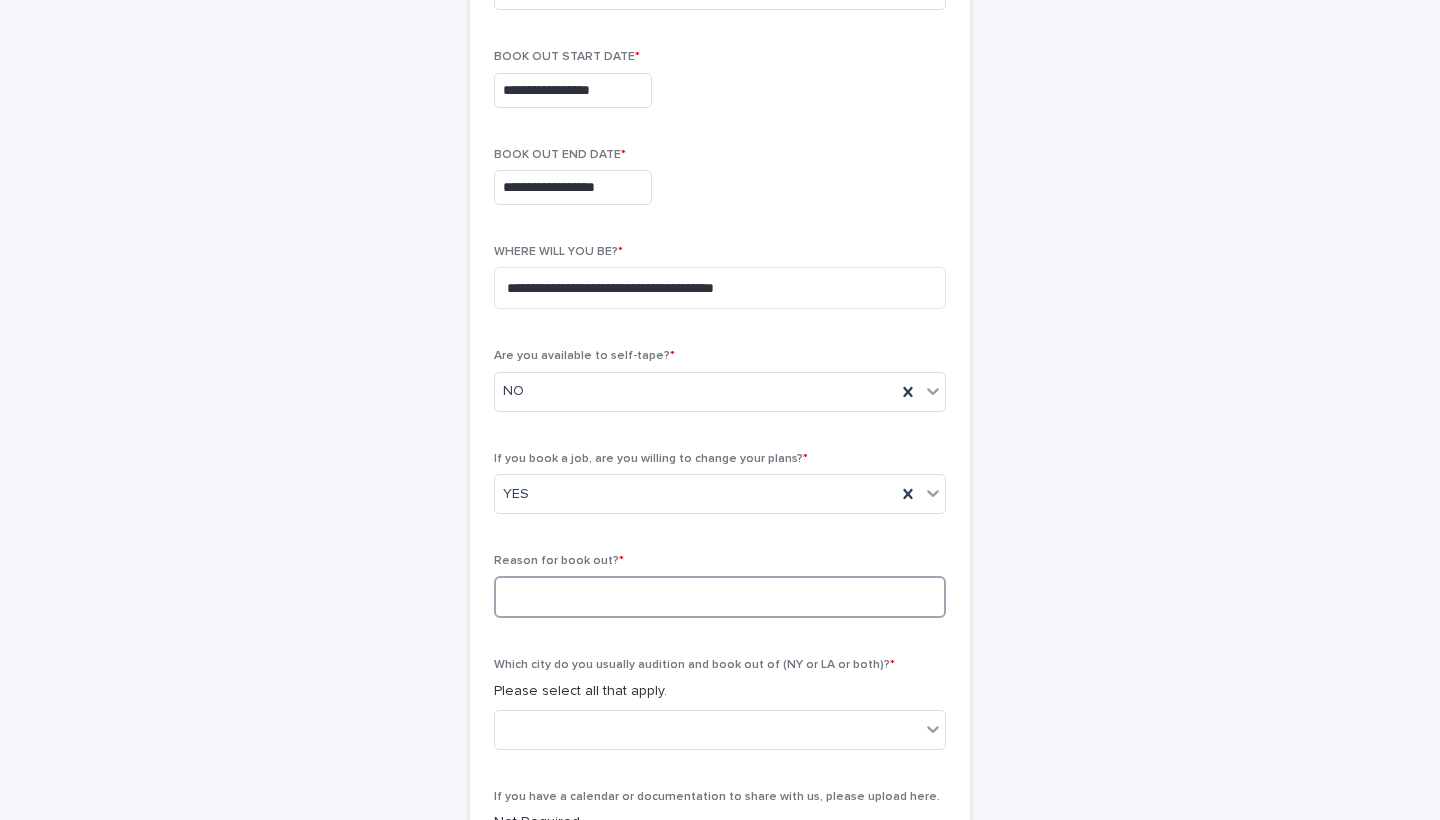 scroll, scrollTop: 406, scrollLeft: 0, axis: vertical 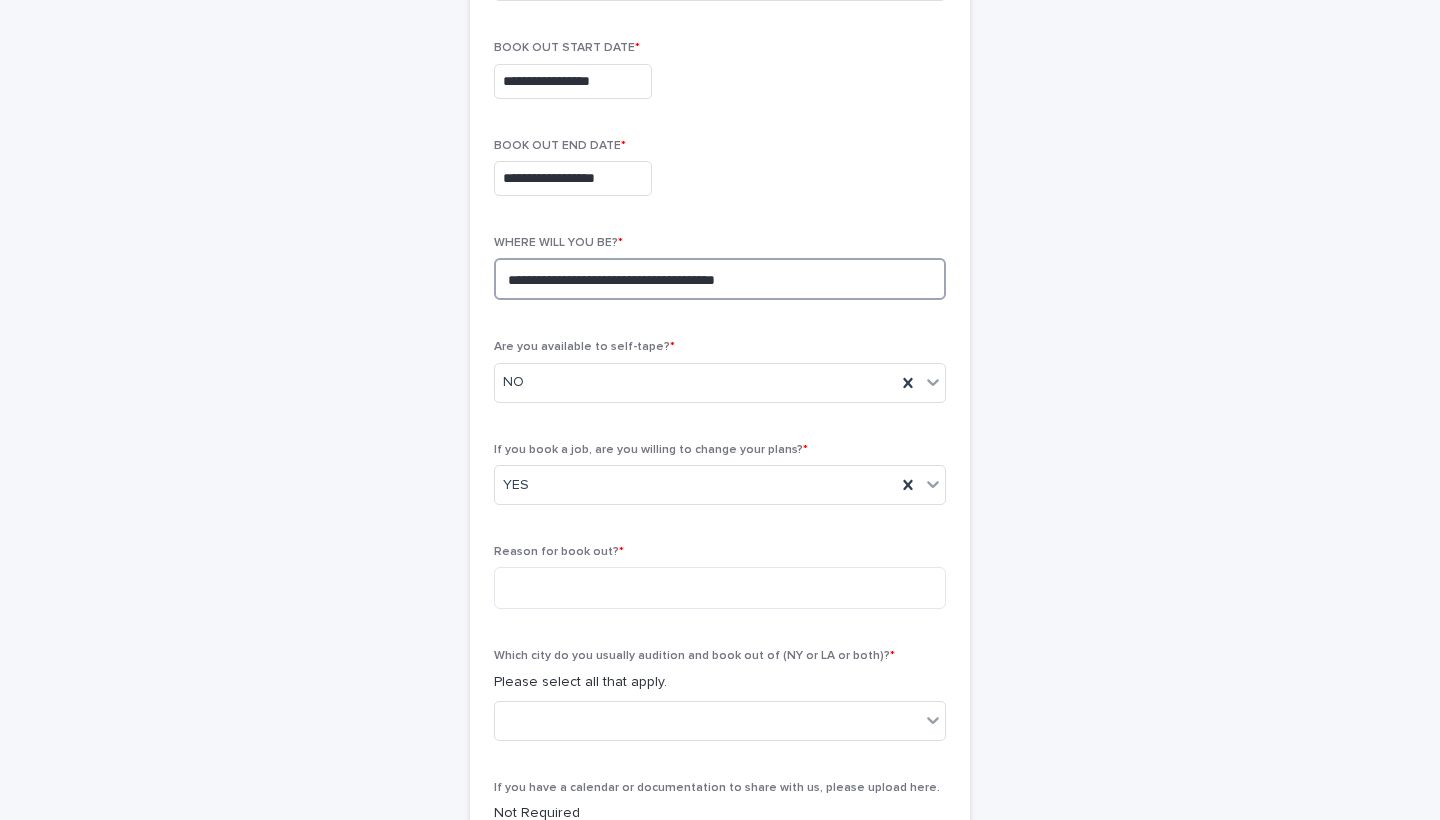 drag, startPoint x: 719, startPoint y: 278, endPoint x: 479, endPoint y: 157, distance: 268.77686 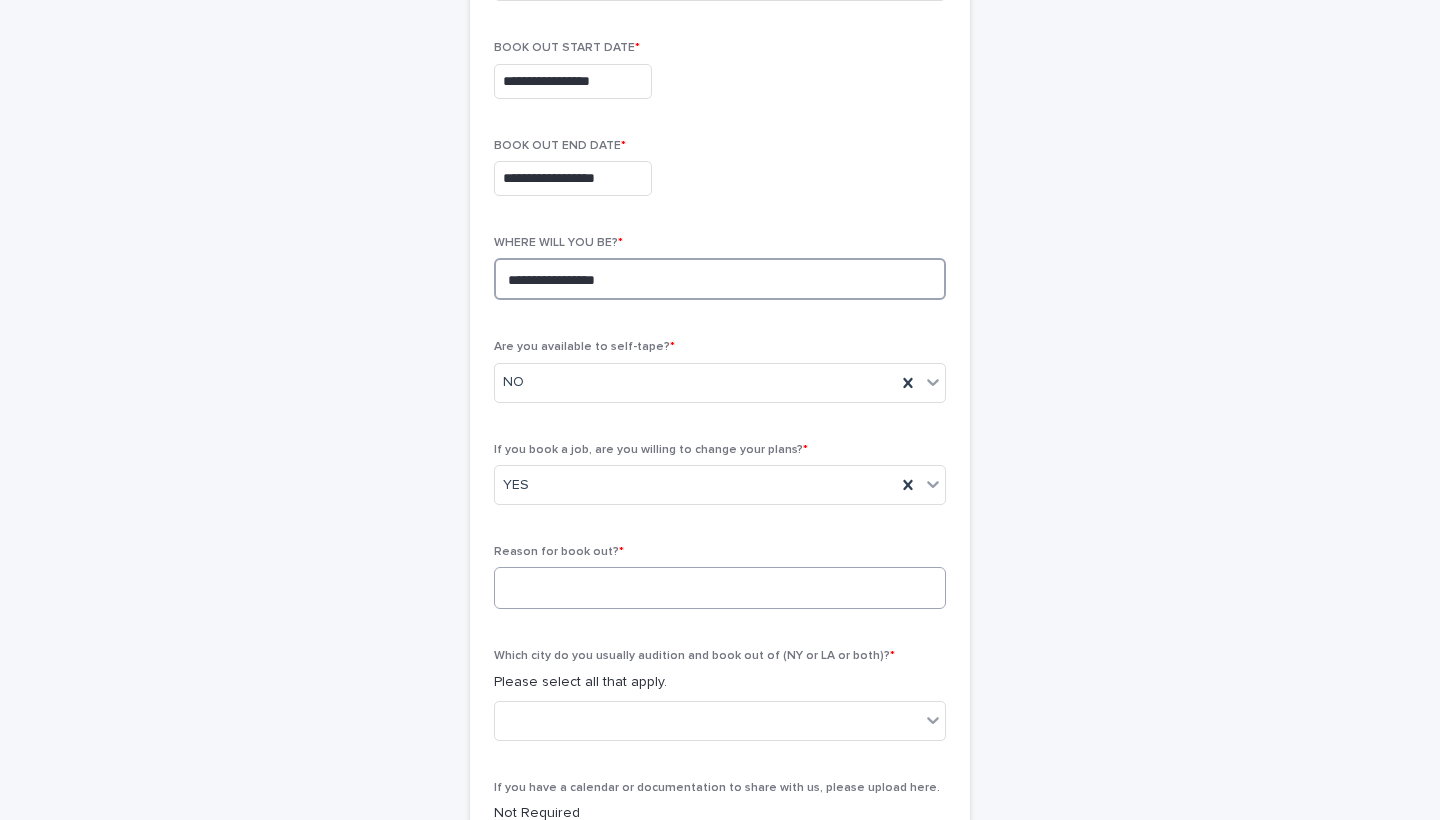 type on "**********" 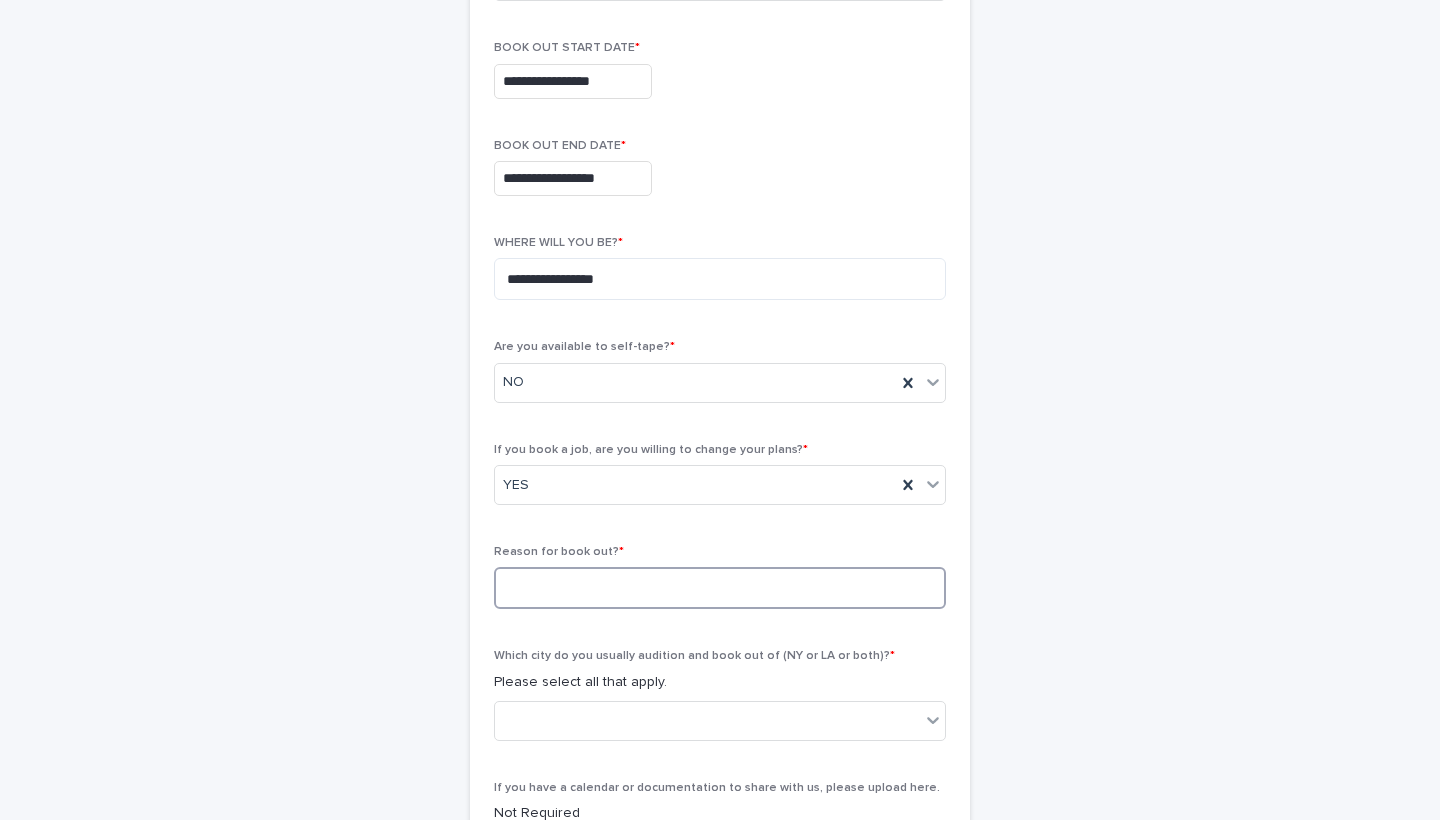 click at bounding box center [720, 588] 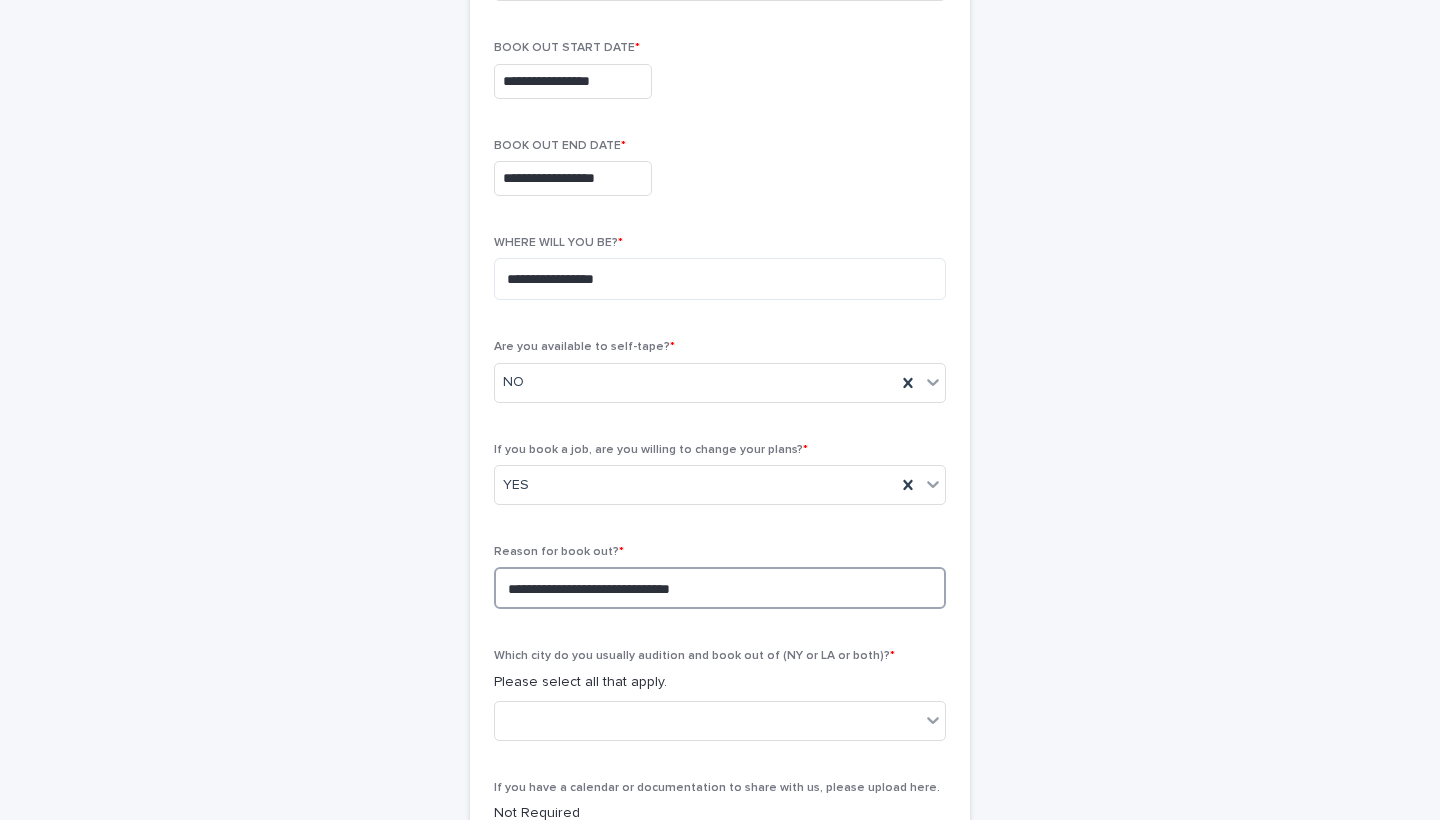 click on "**********" at bounding box center [720, 588] 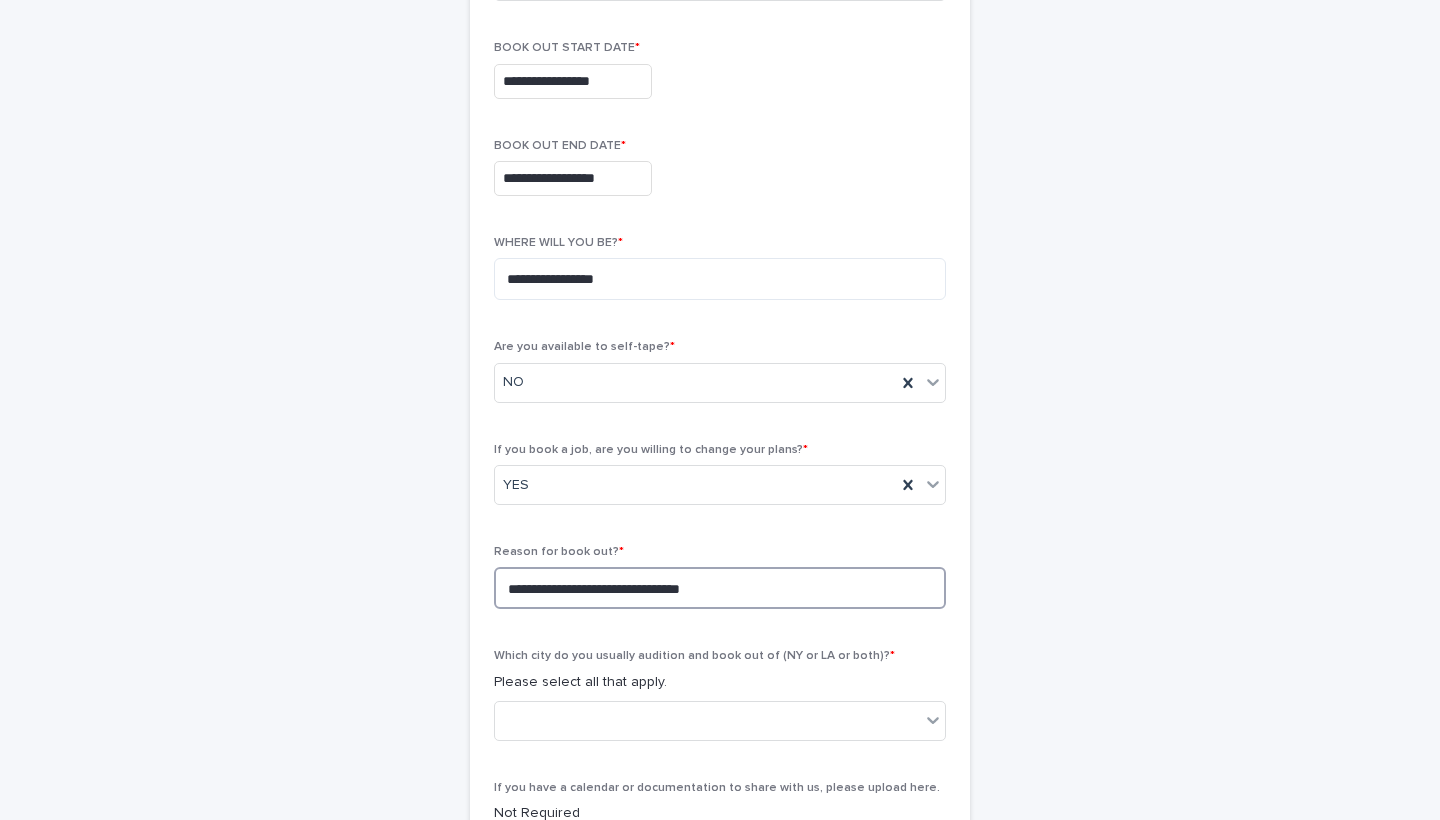 click on "**********" at bounding box center (720, 588) 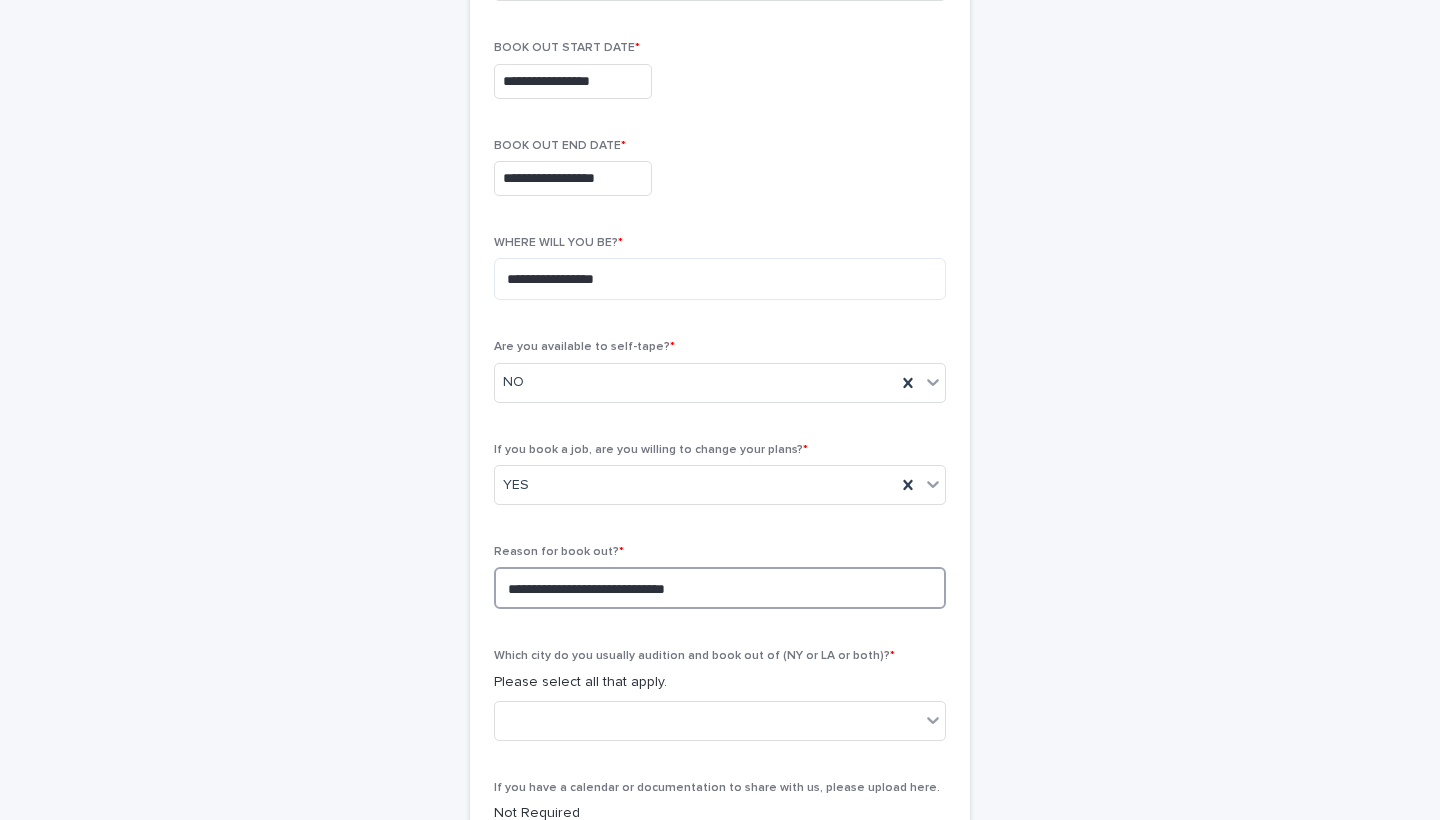 click on "**********" at bounding box center [720, 588] 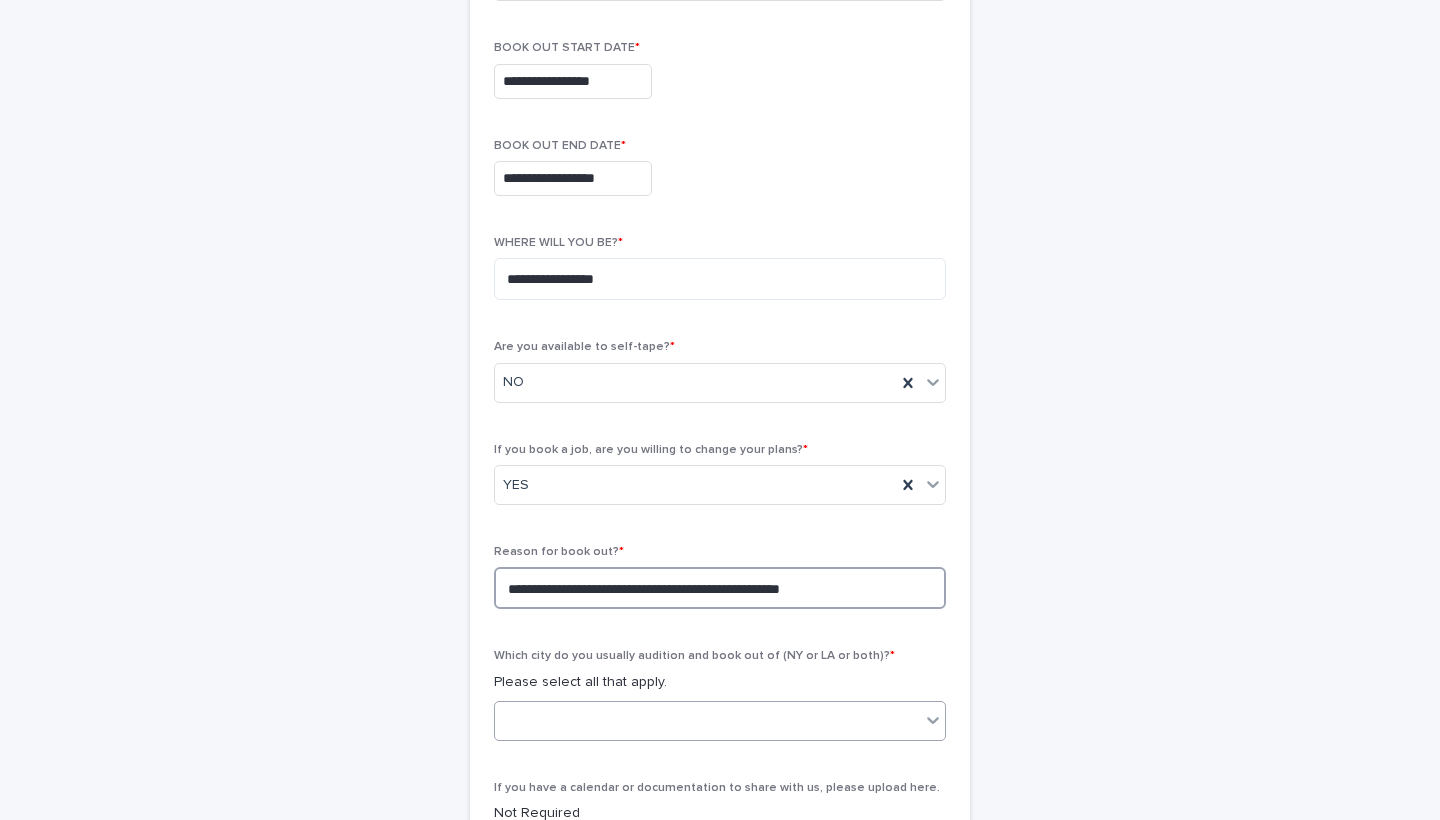 type on "**********" 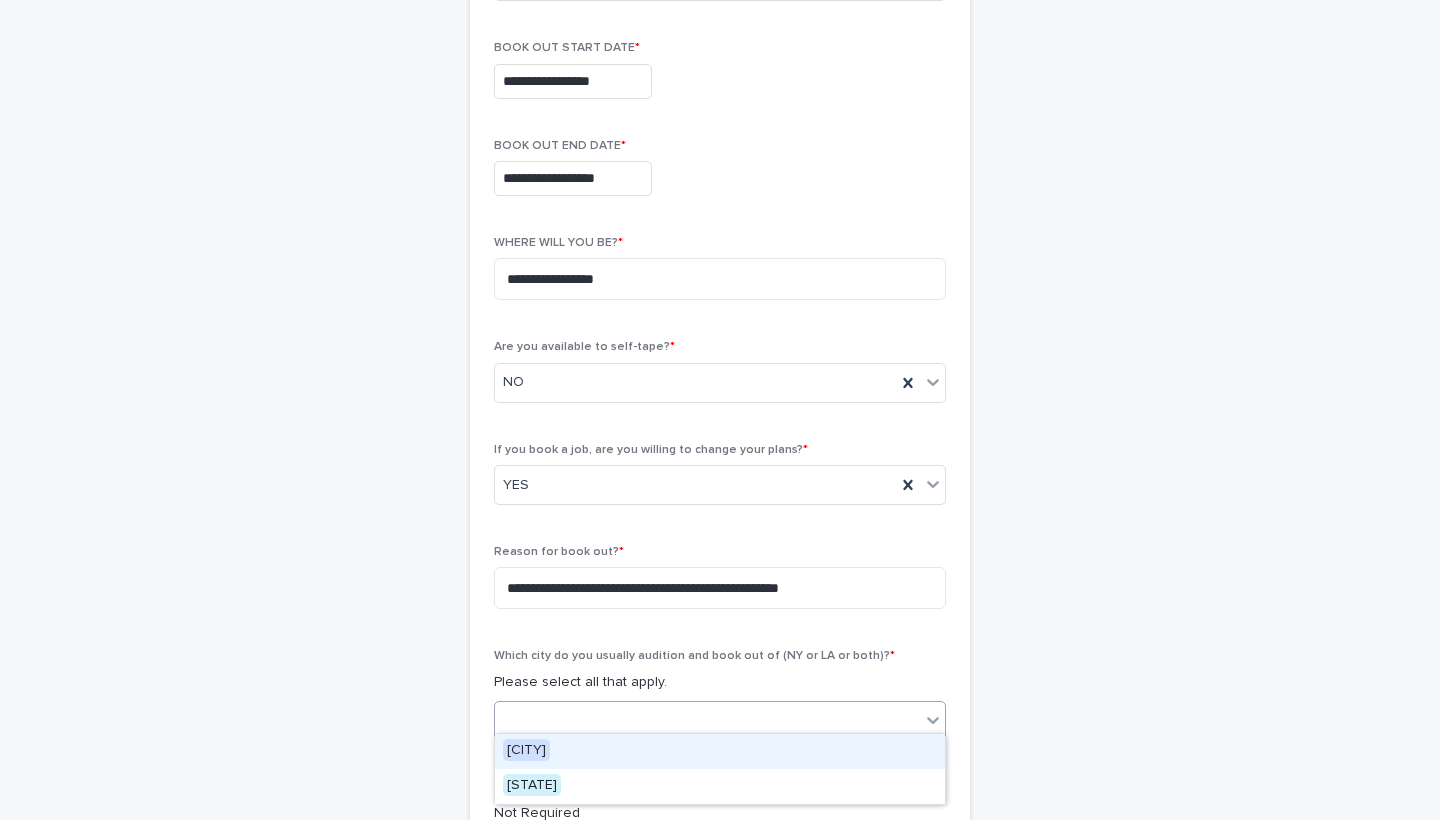 click at bounding box center (707, 720) 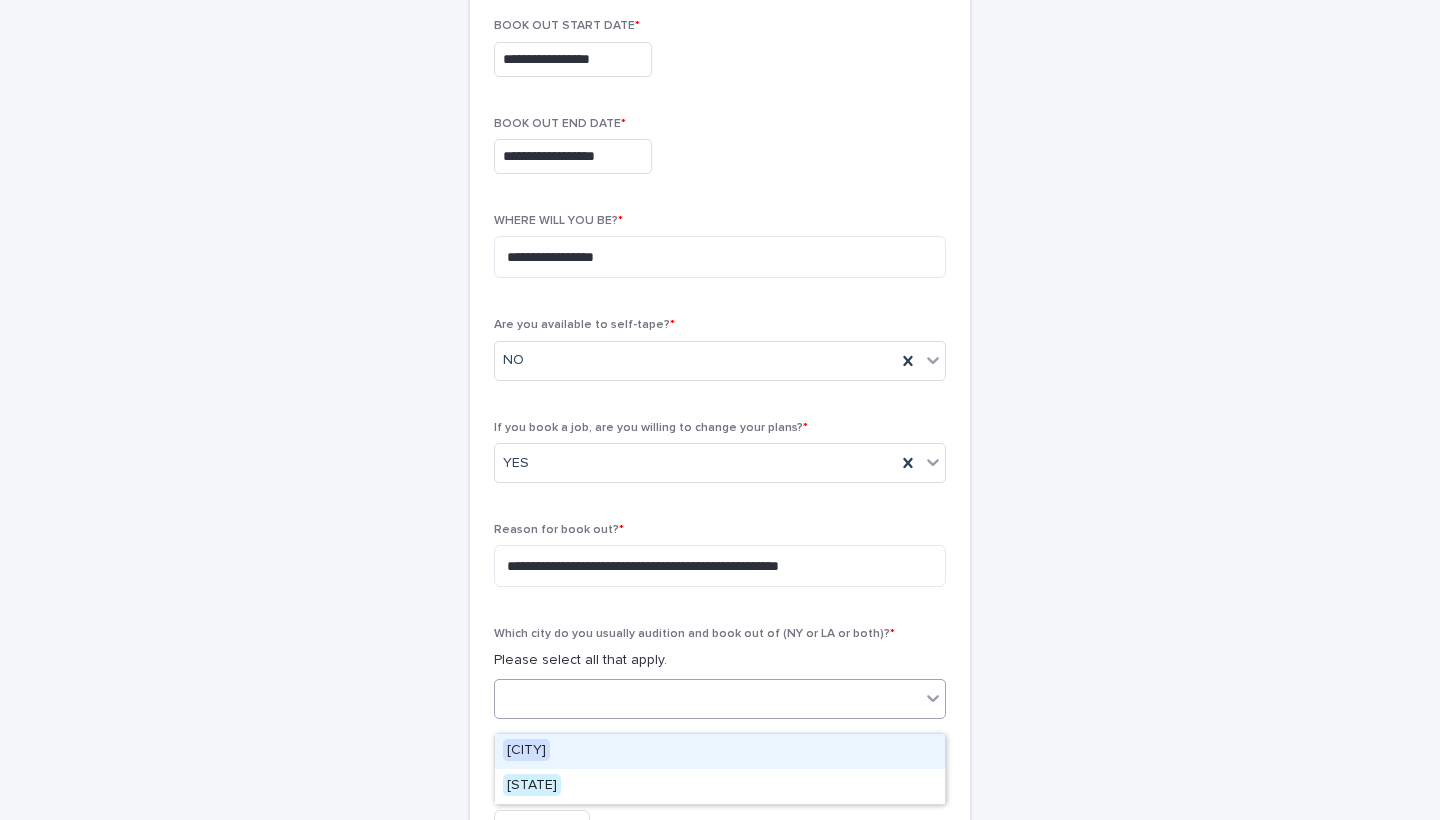 scroll, scrollTop: 432, scrollLeft: 0, axis: vertical 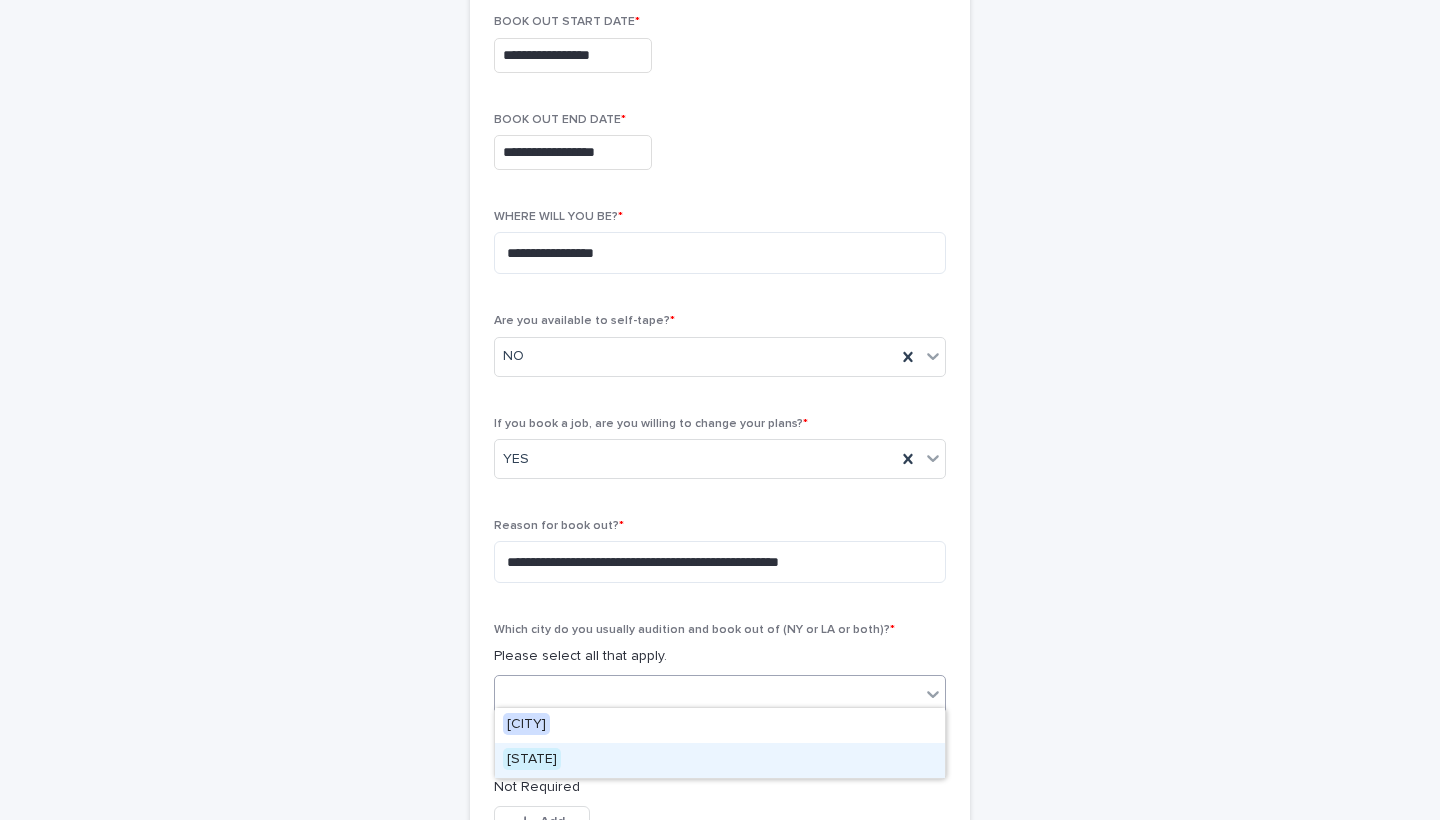 click on "[STATE]" at bounding box center (532, 759) 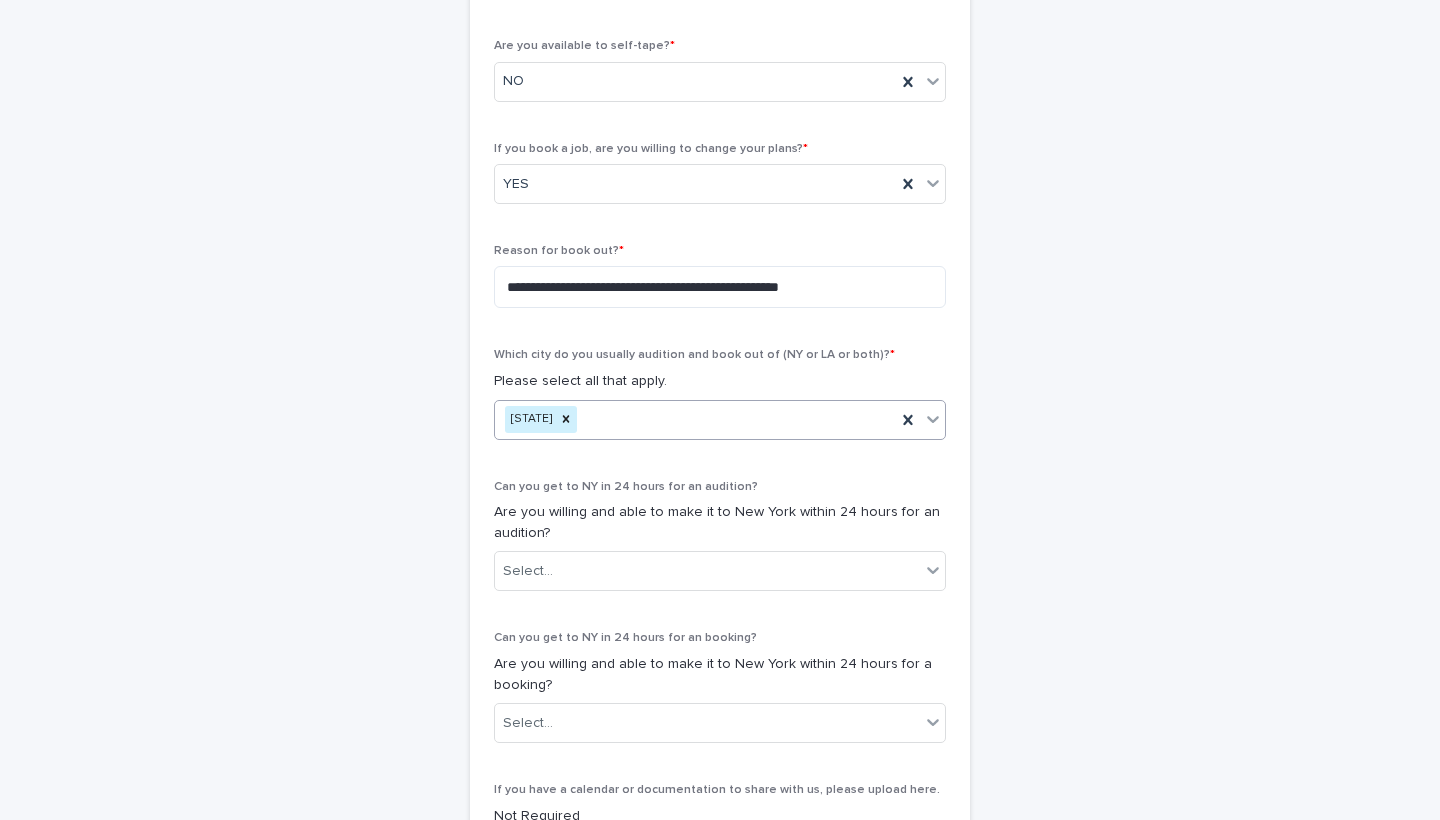 scroll, scrollTop: 711, scrollLeft: 0, axis: vertical 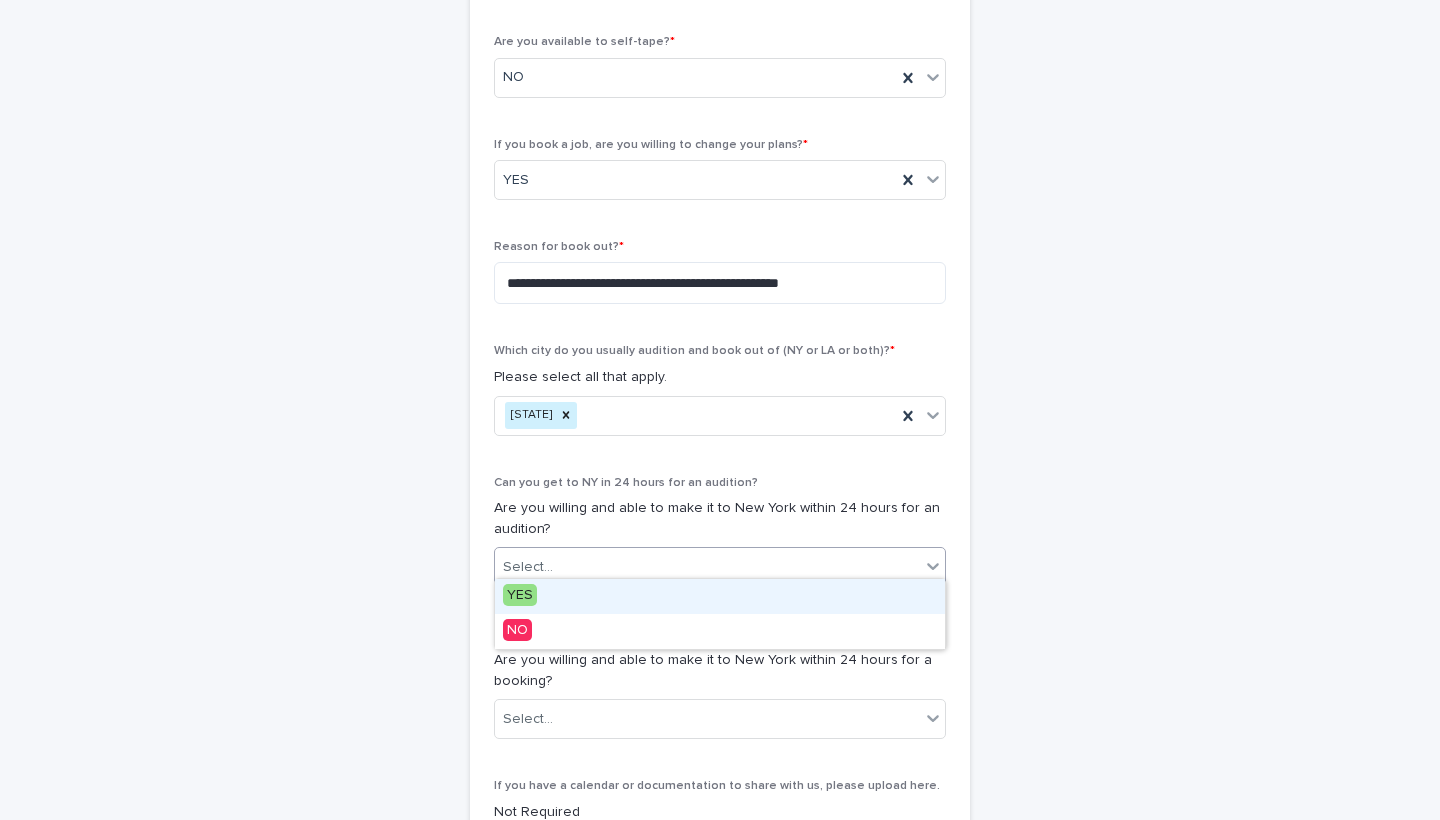 click on "Select..." at bounding box center [707, 567] 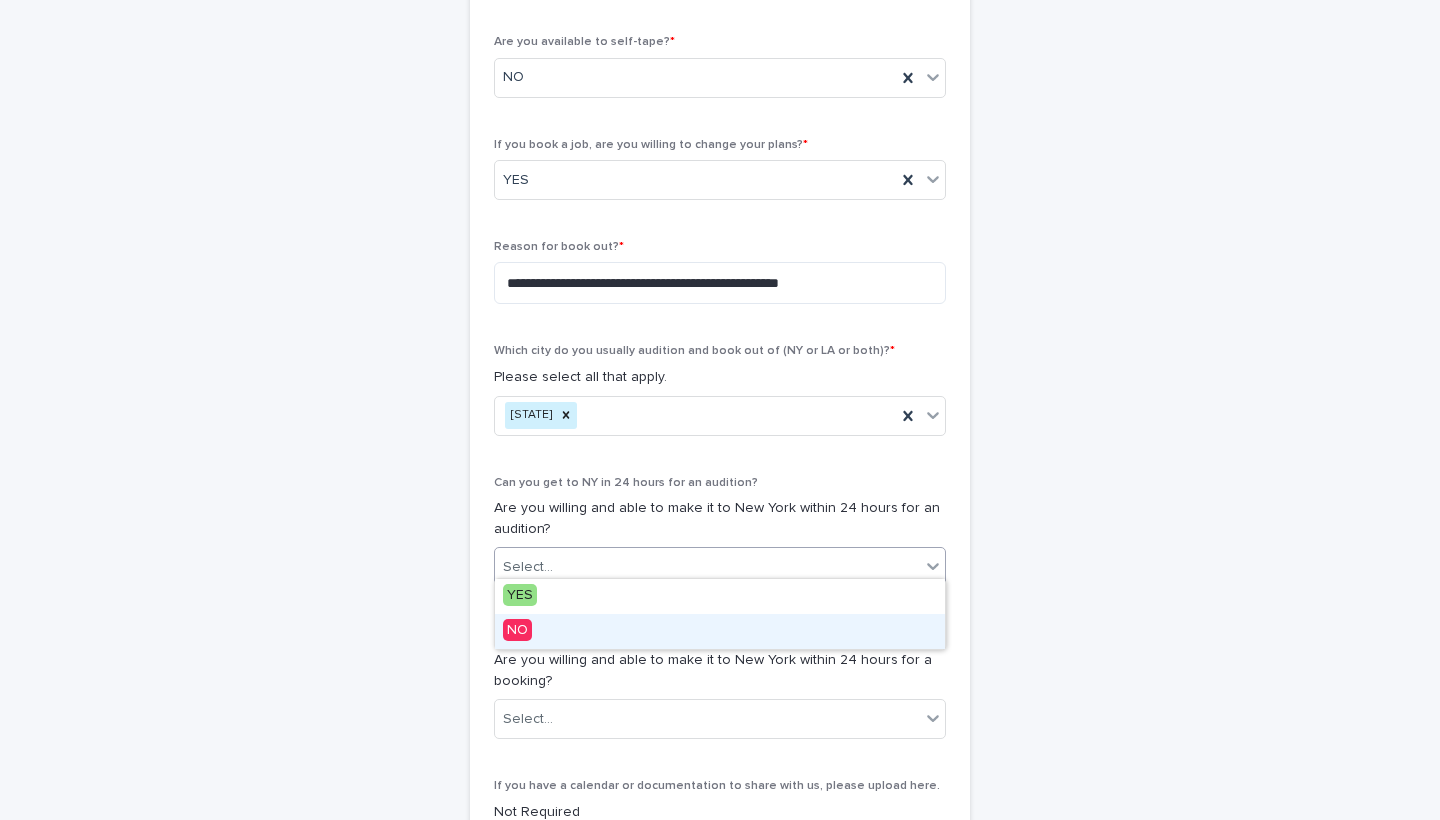 click on "NO" at bounding box center [720, 631] 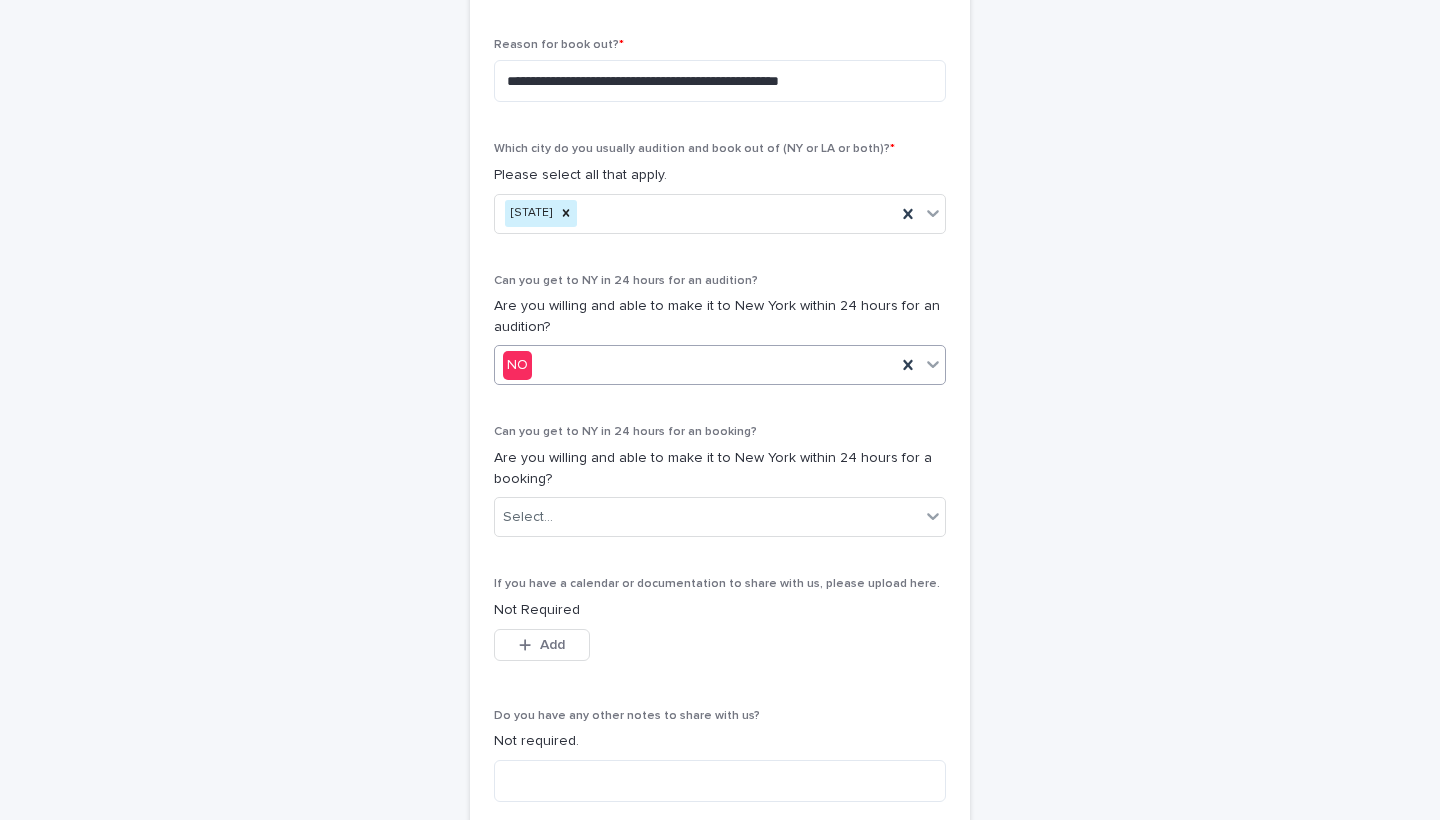 scroll, scrollTop: 914, scrollLeft: 0, axis: vertical 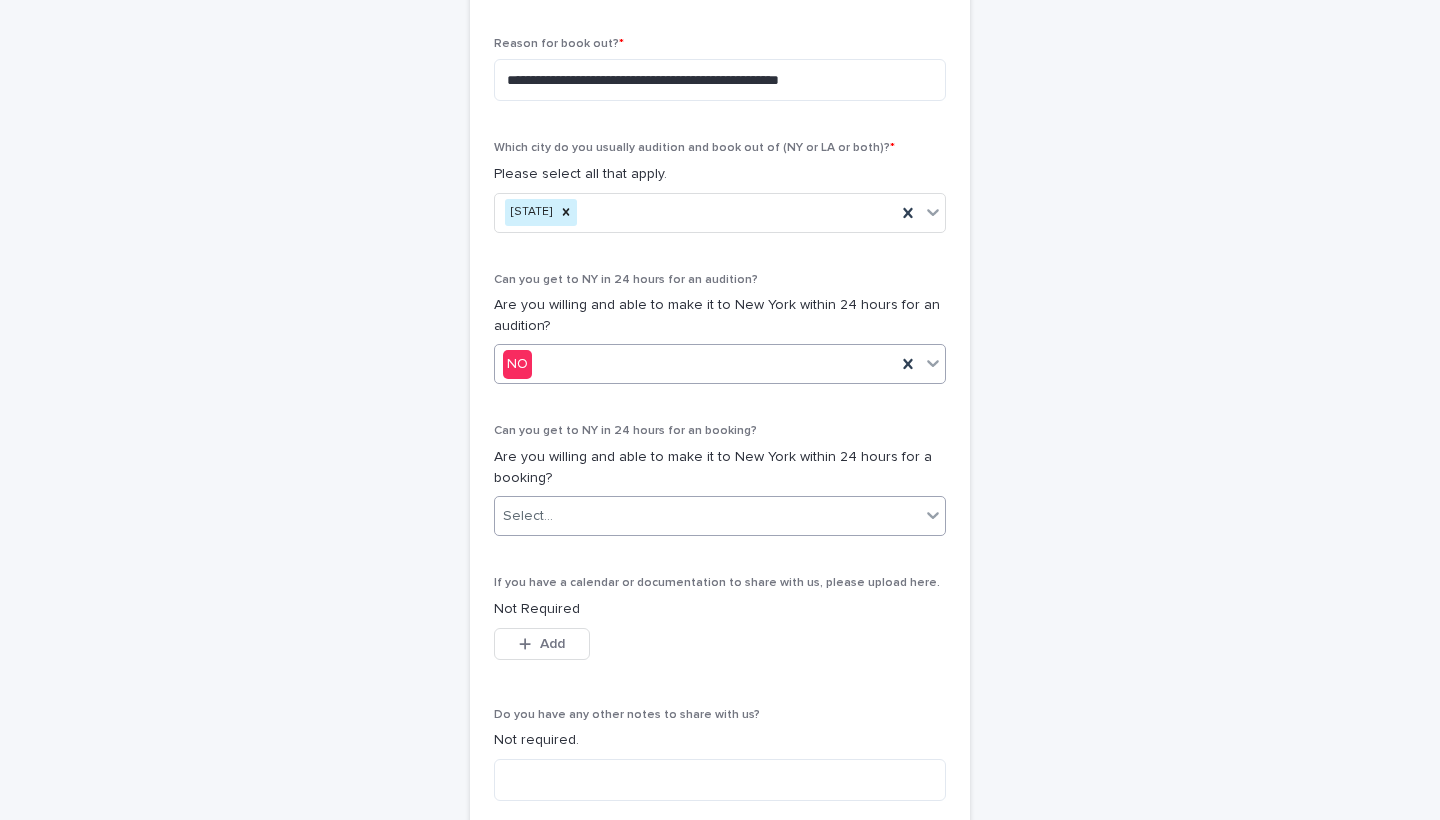 click at bounding box center (556, 516) 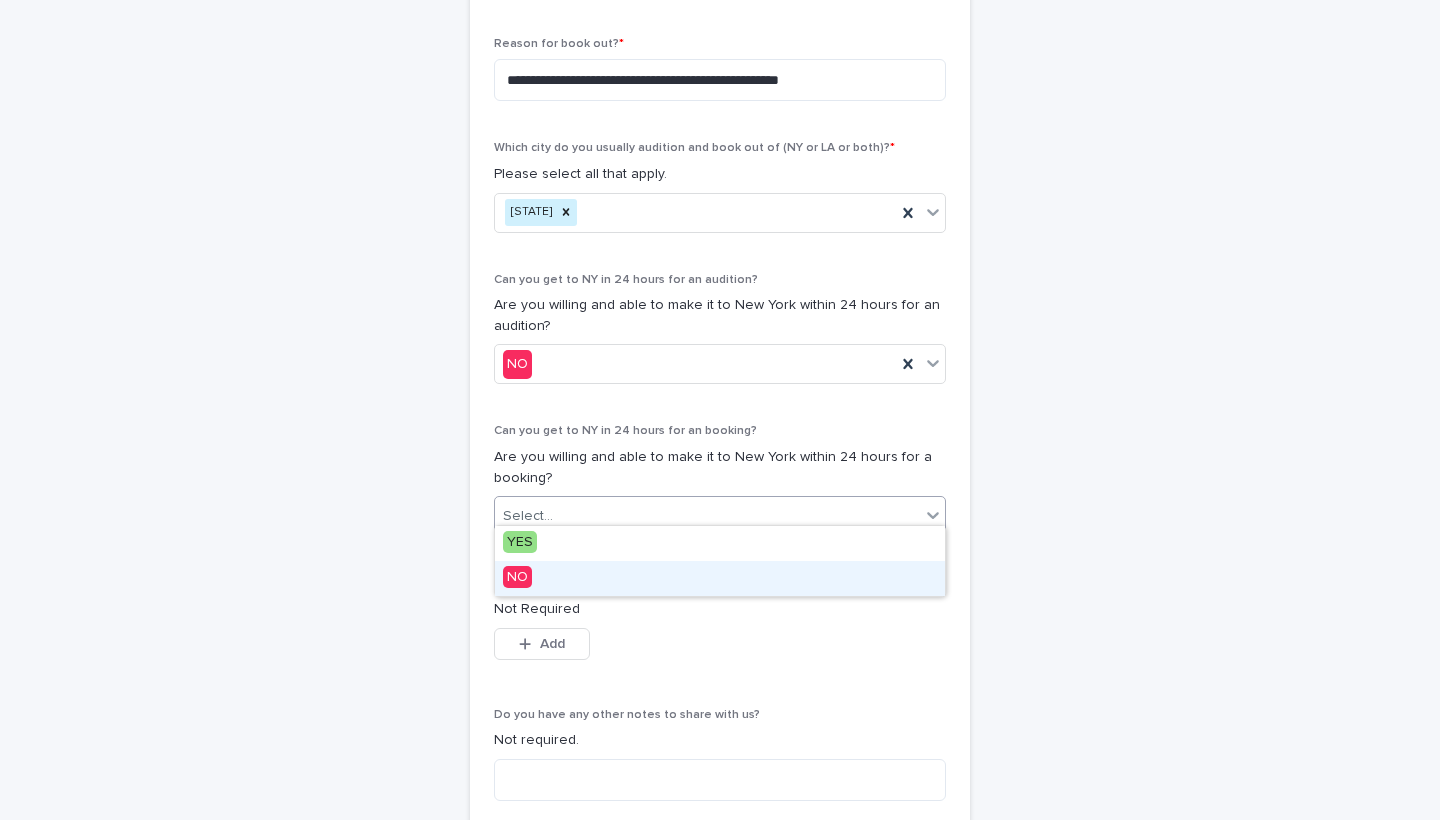 click on "NO" at bounding box center [720, 578] 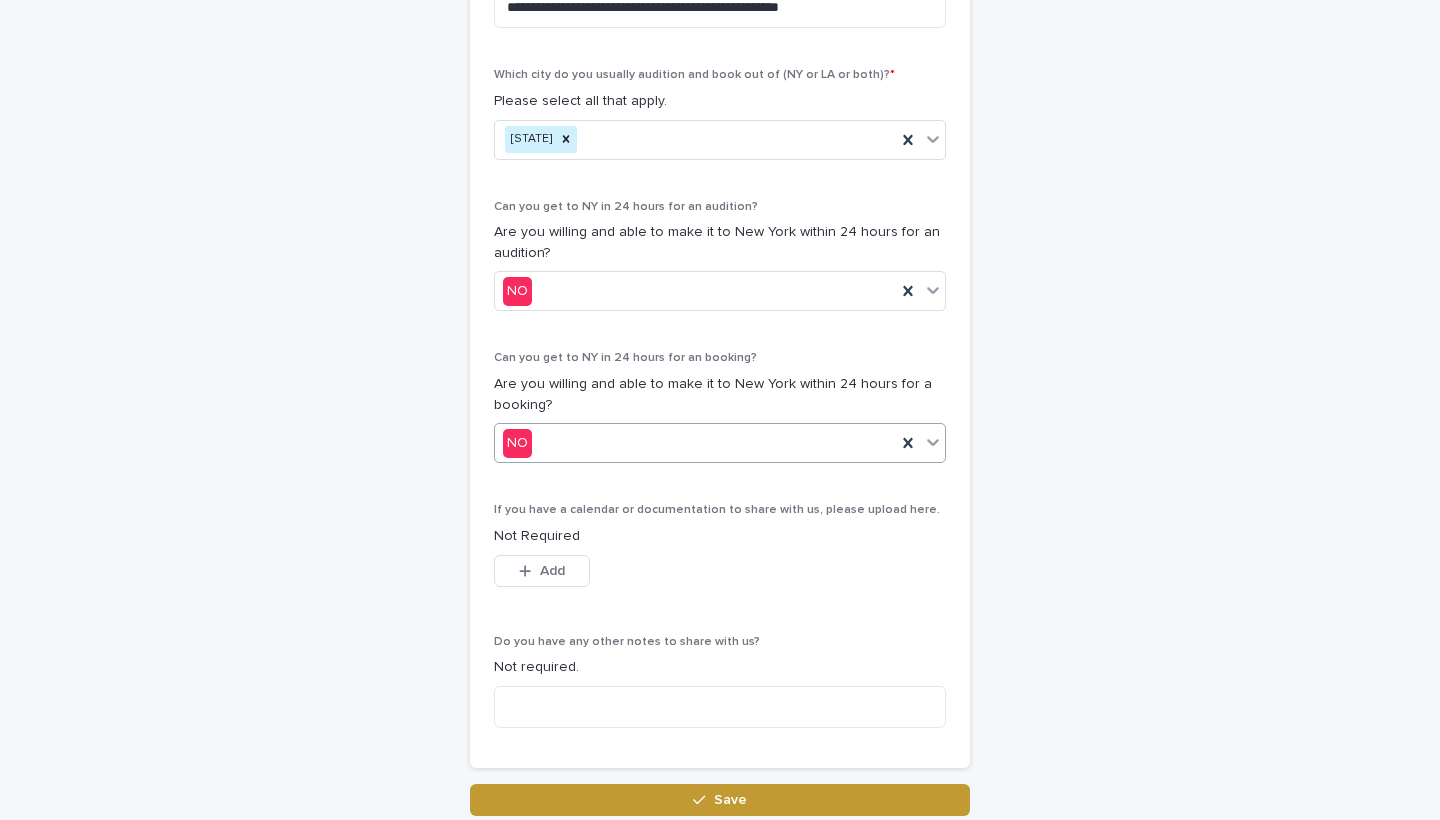 scroll, scrollTop: 1017, scrollLeft: 0, axis: vertical 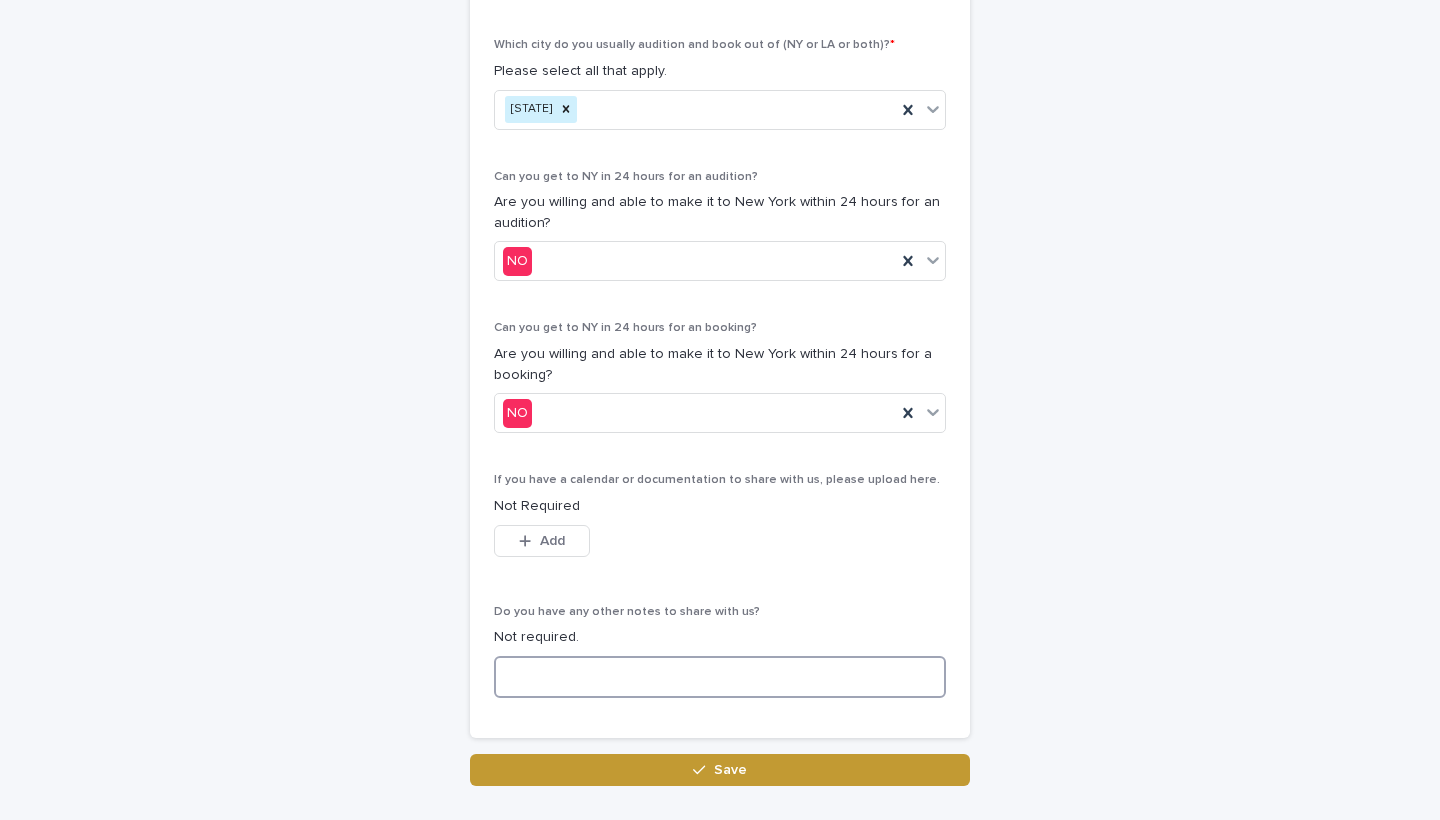 click at bounding box center [720, 677] 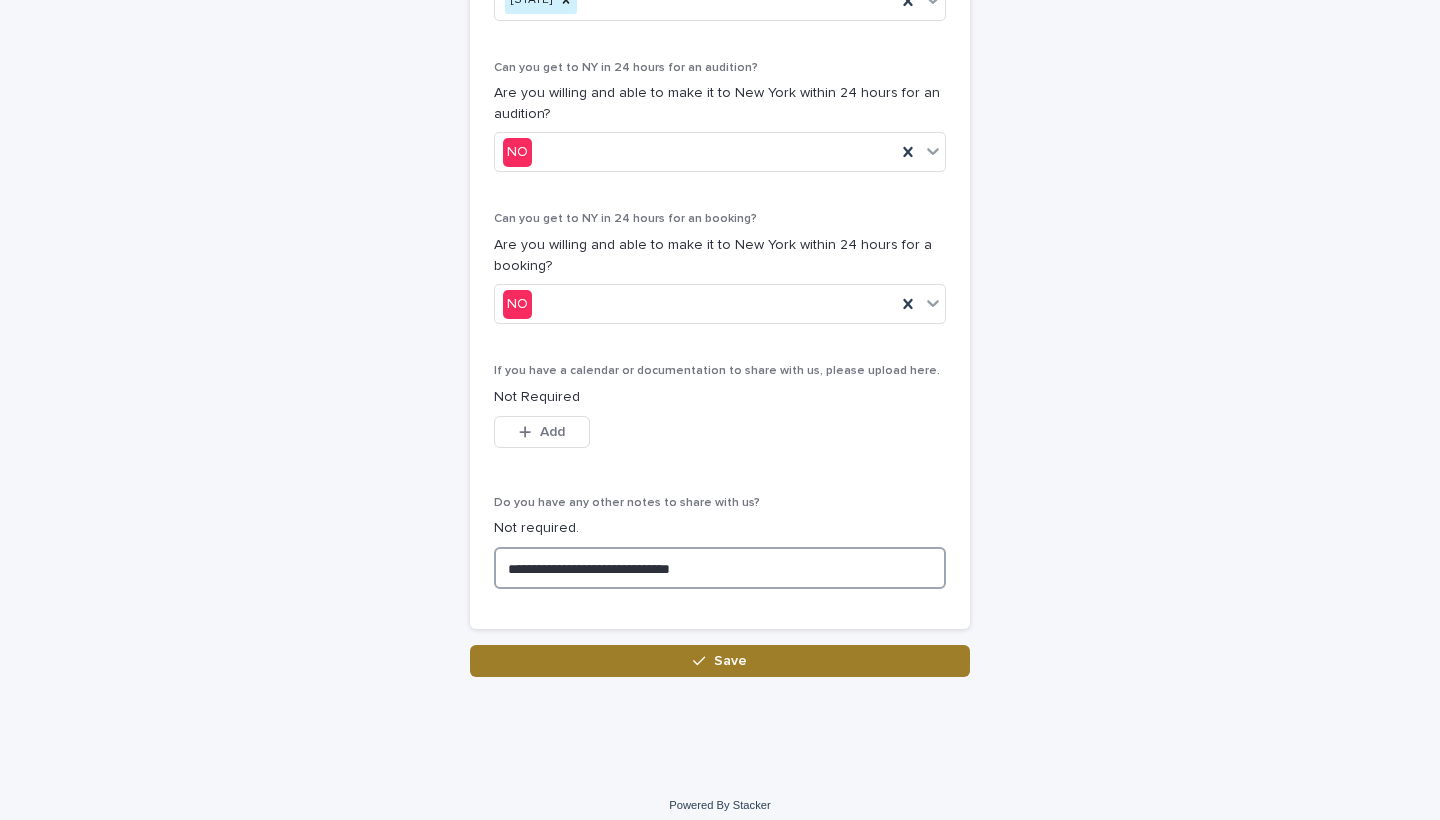 type on "**********" 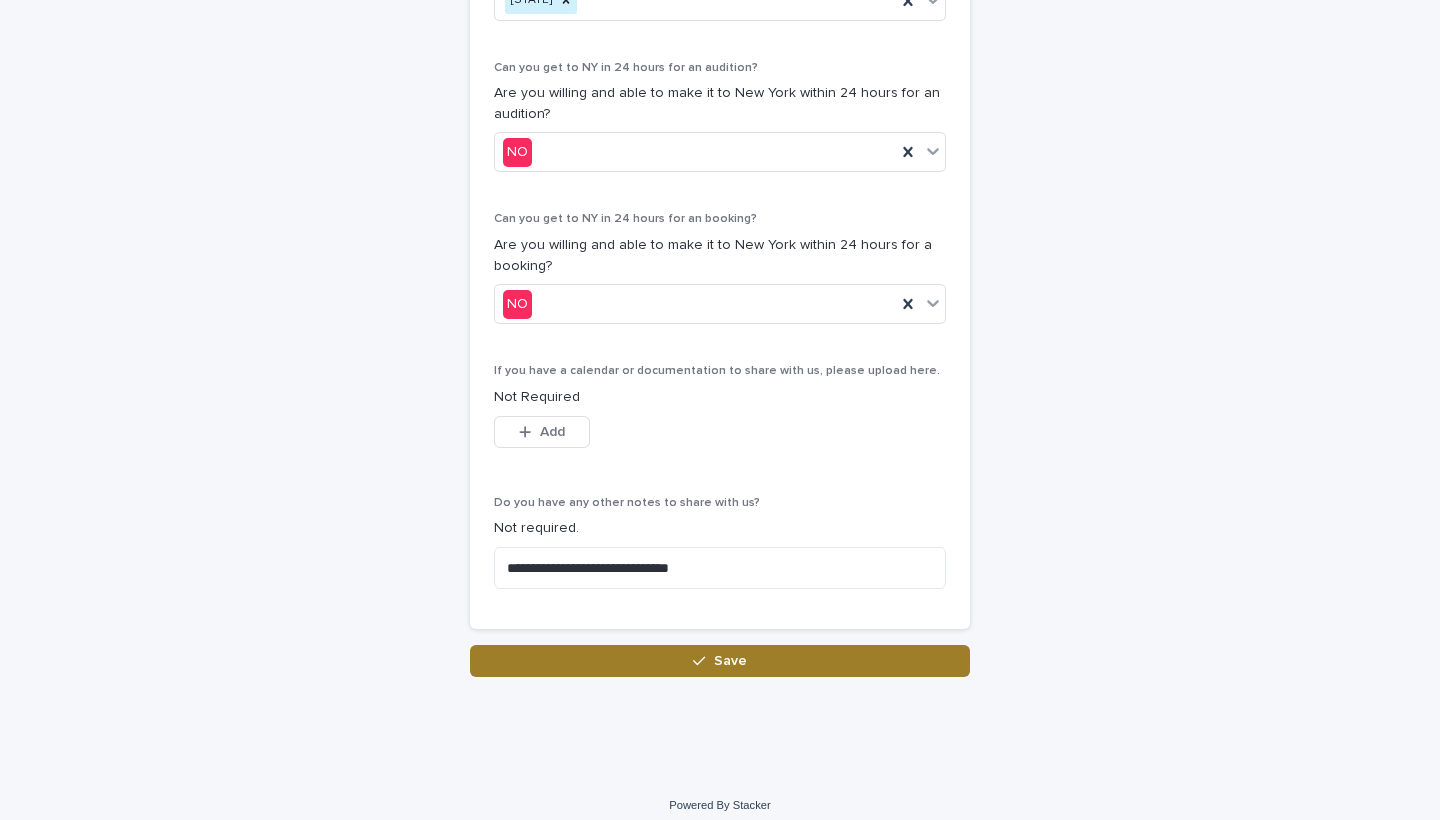 scroll, scrollTop: 1125, scrollLeft: 0, axis: vertical 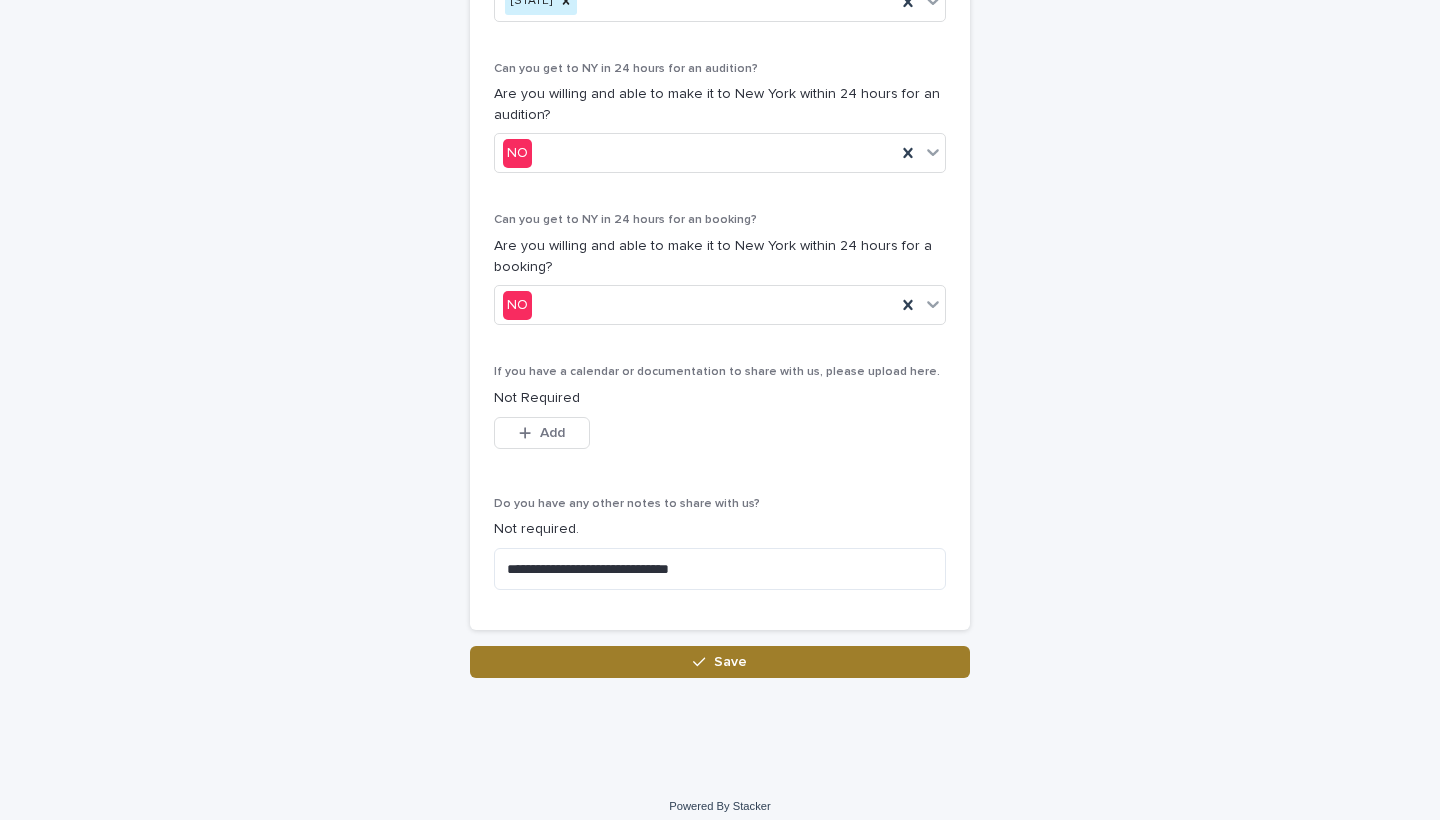 click on "Save" at bounding box center [720, 662] 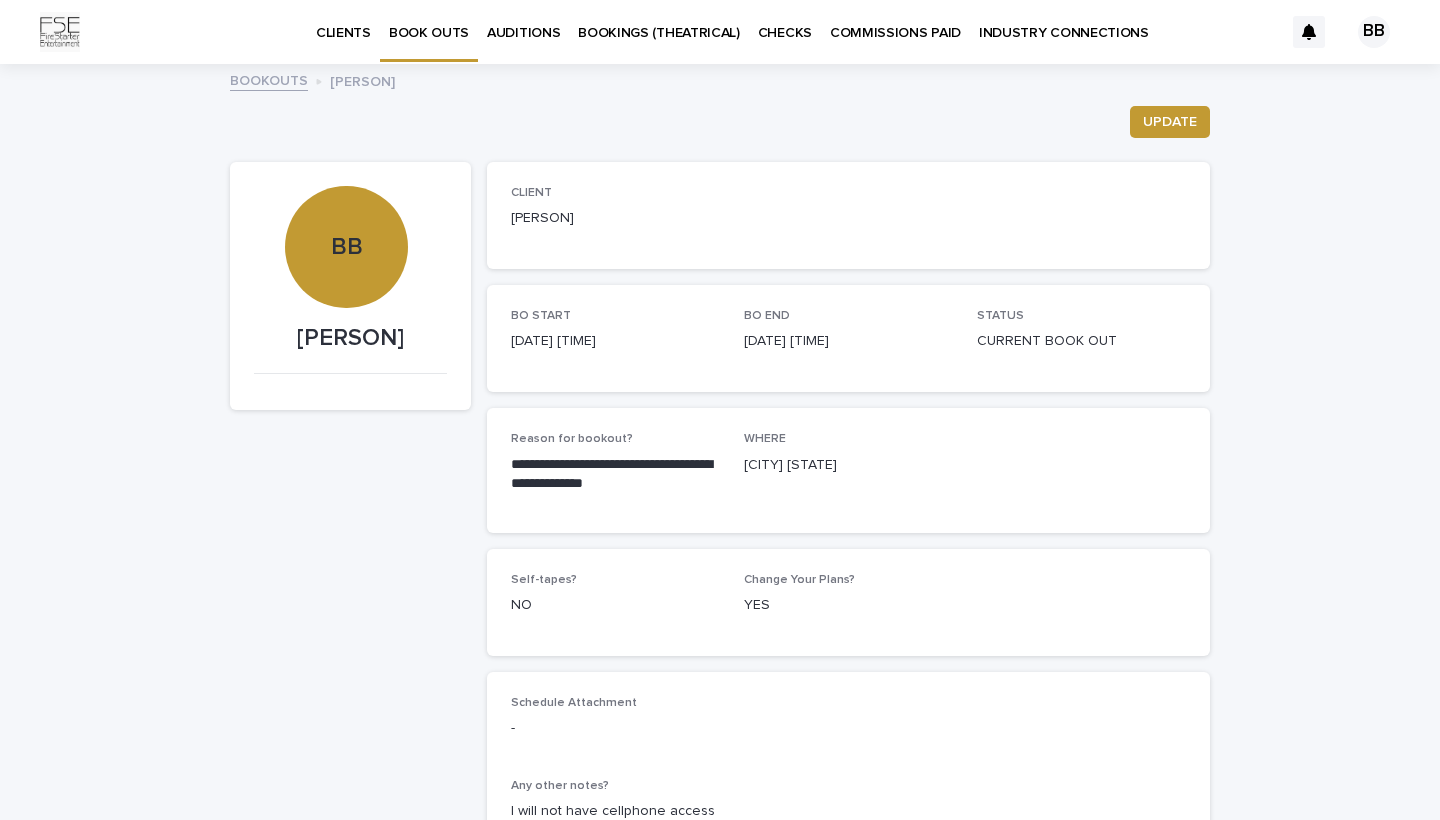 scroll, scrollTop: 0, scrollLeft: 0, axis: both 